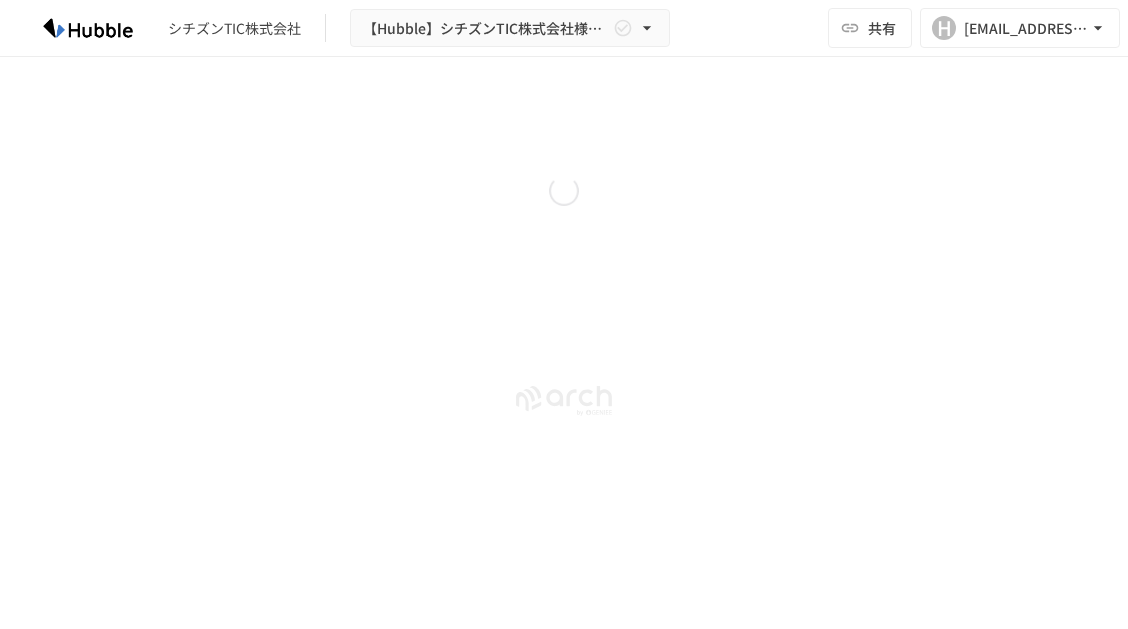 scroll, scrollTop: 0, scrollLeft: 0, axis: both 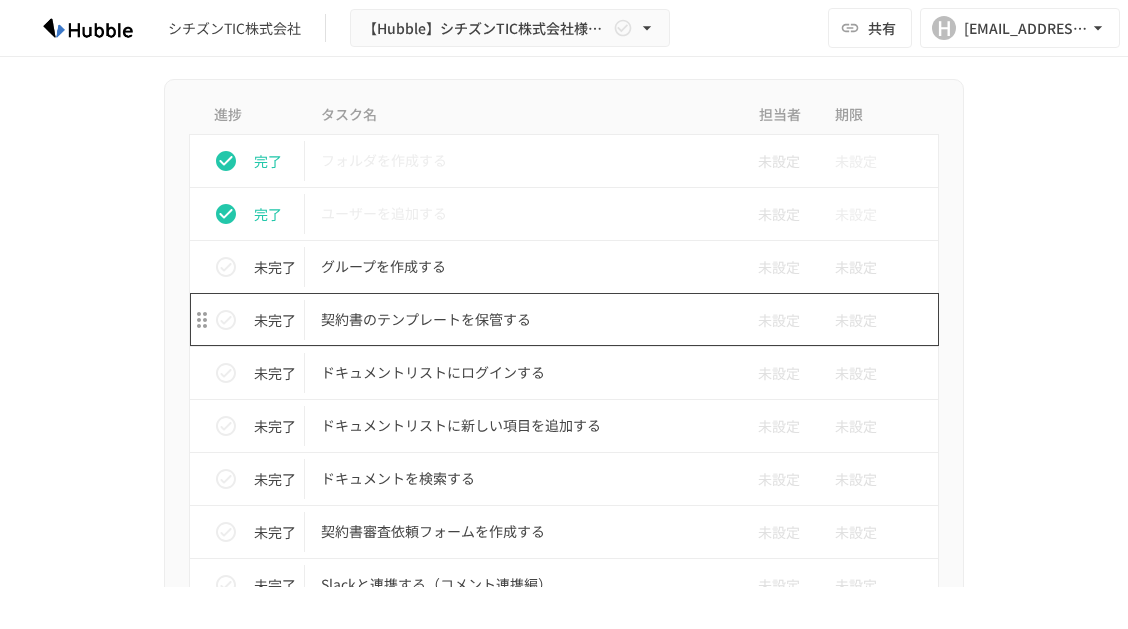 click on "契約書のテンプレートを保管する" at bounding box center [522, 319] 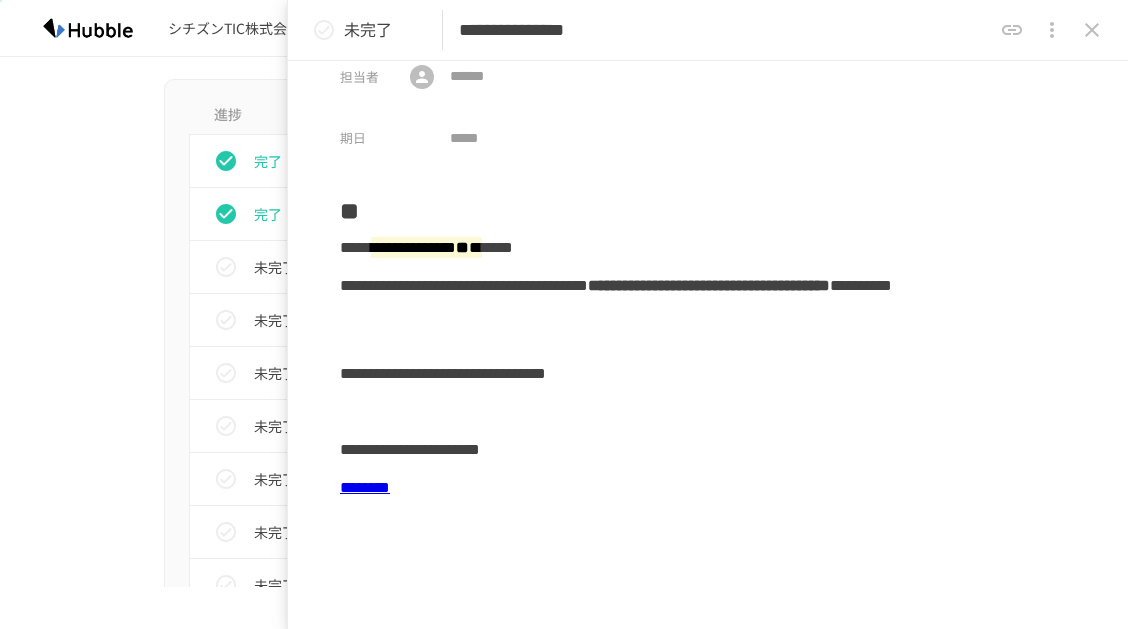 scroll, scrollTop: 0, scrollLeft: 0, axis: both 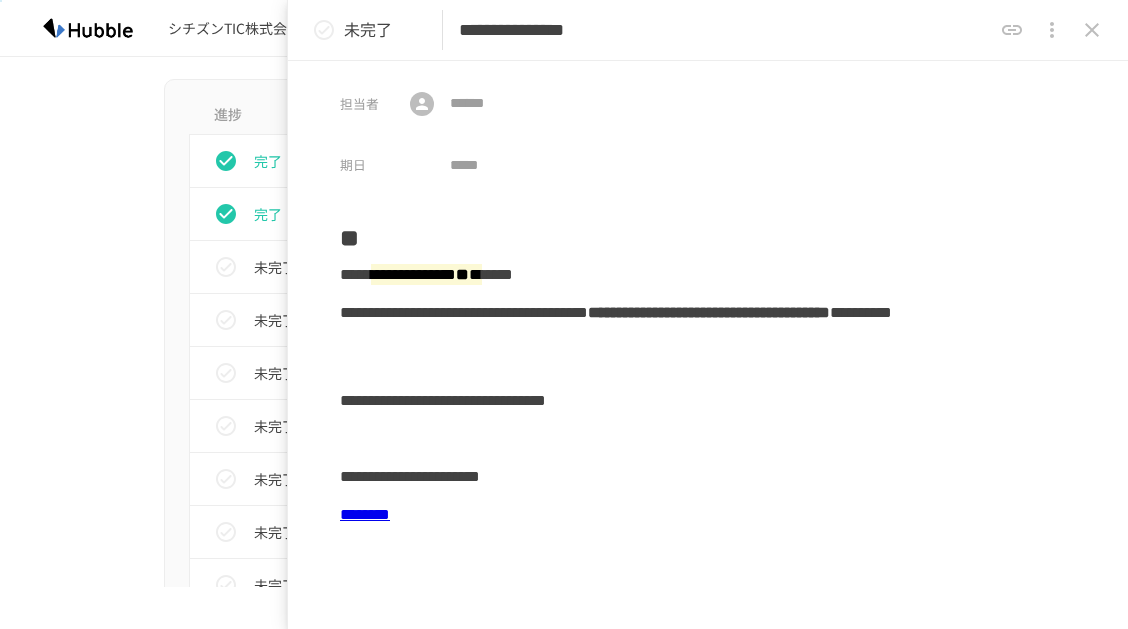 click 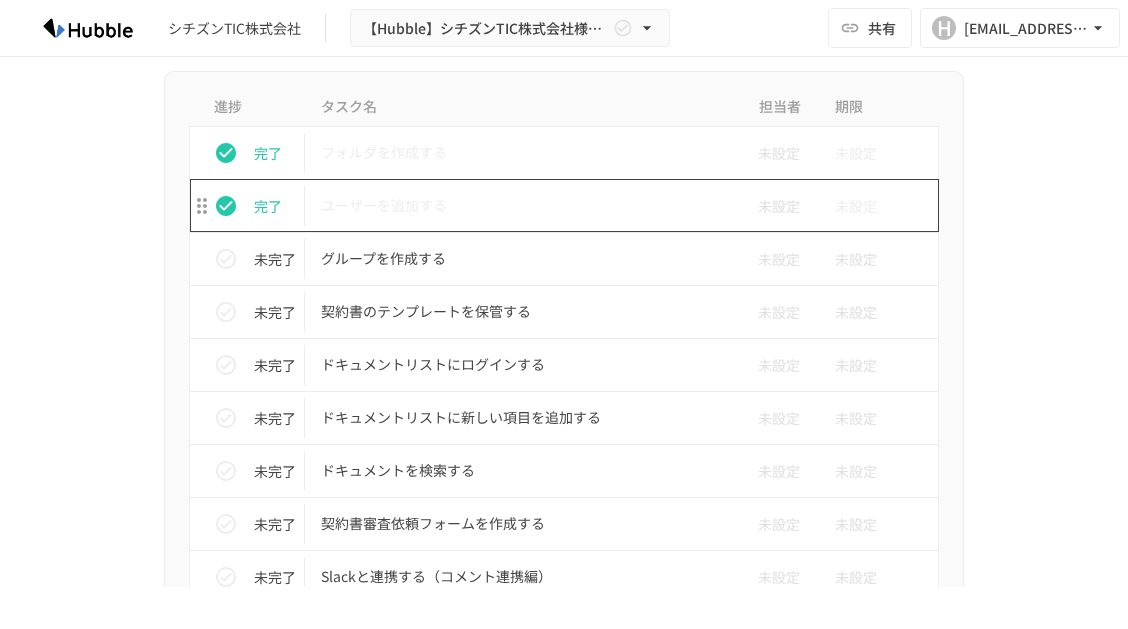 scroll, scrollTop: 798, scrollLeft: 0, axis: vertical 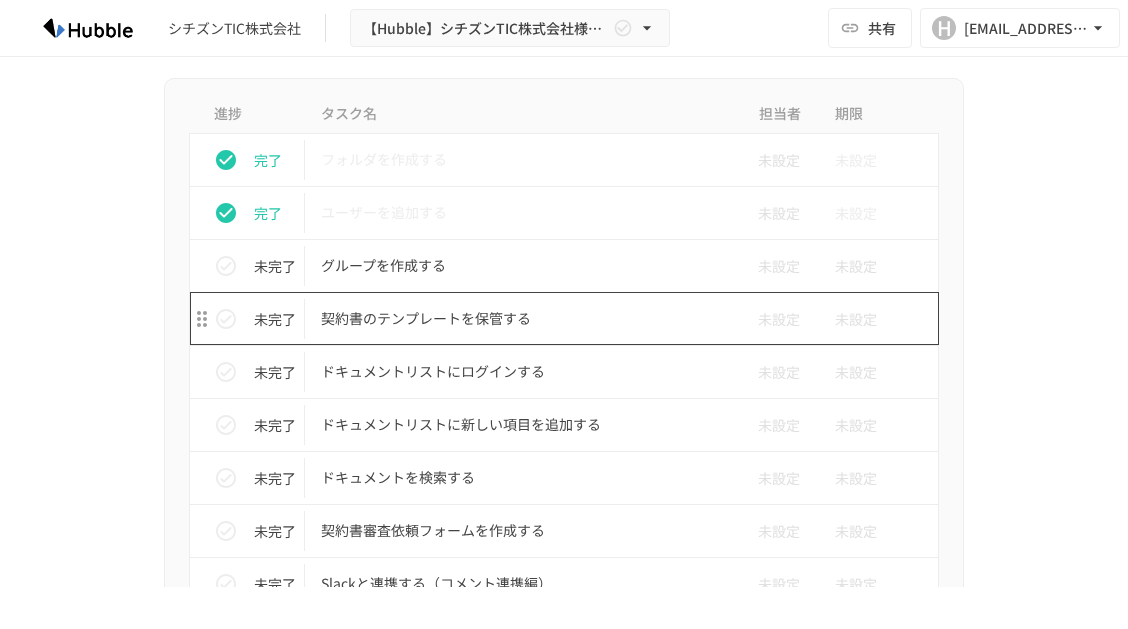 click on "契約書のテンプレートを保管する" at bounding box center [522, 318] 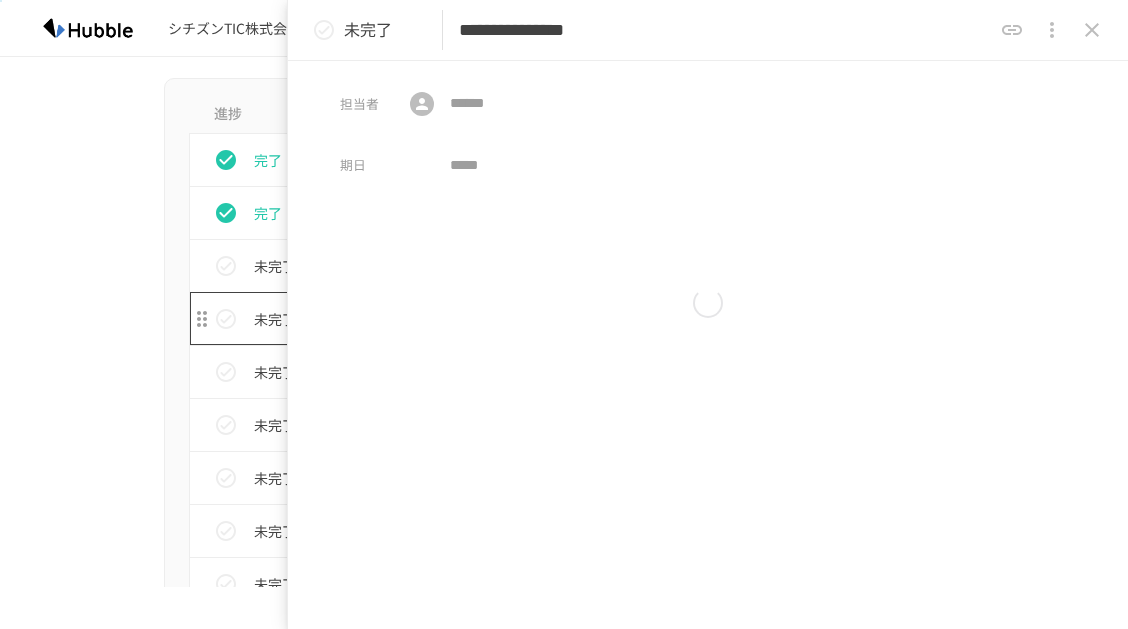 type on "**********" 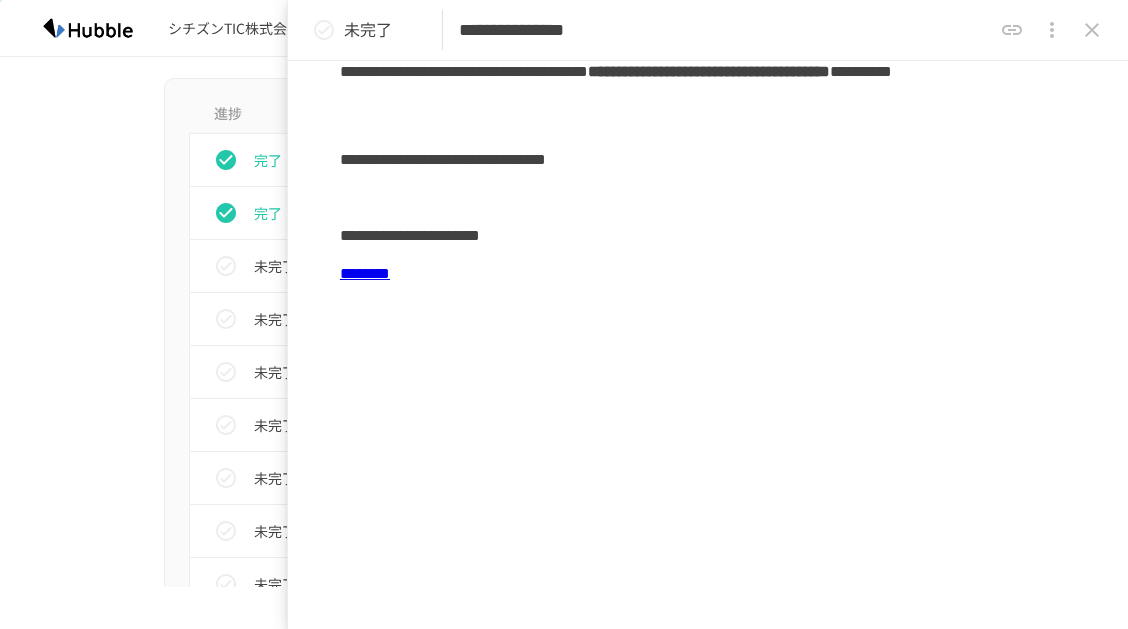 scroll, scrollTop: 0, scrollLeft: 0, axis: both 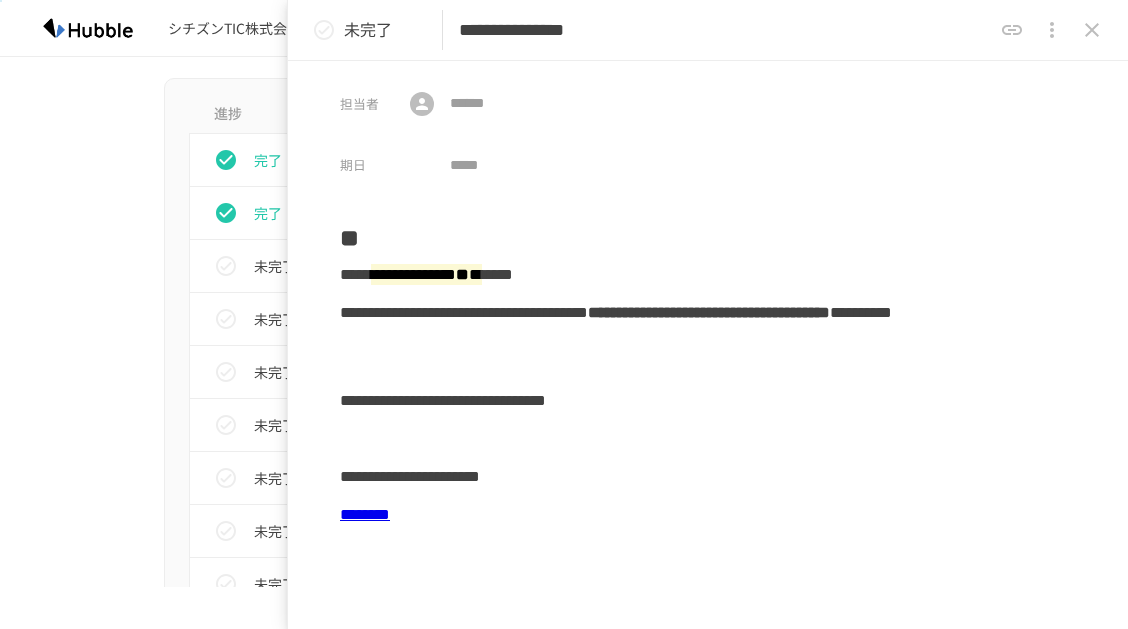 click 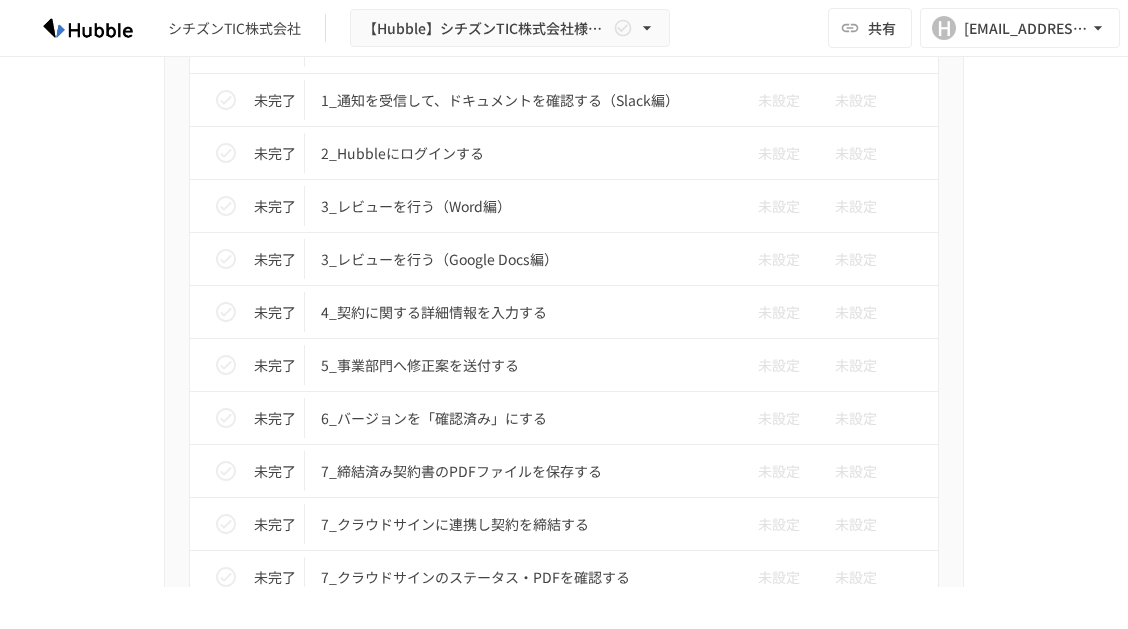 scroll, scrollTop: 4498, scrollLeft: 0, axis: vertical 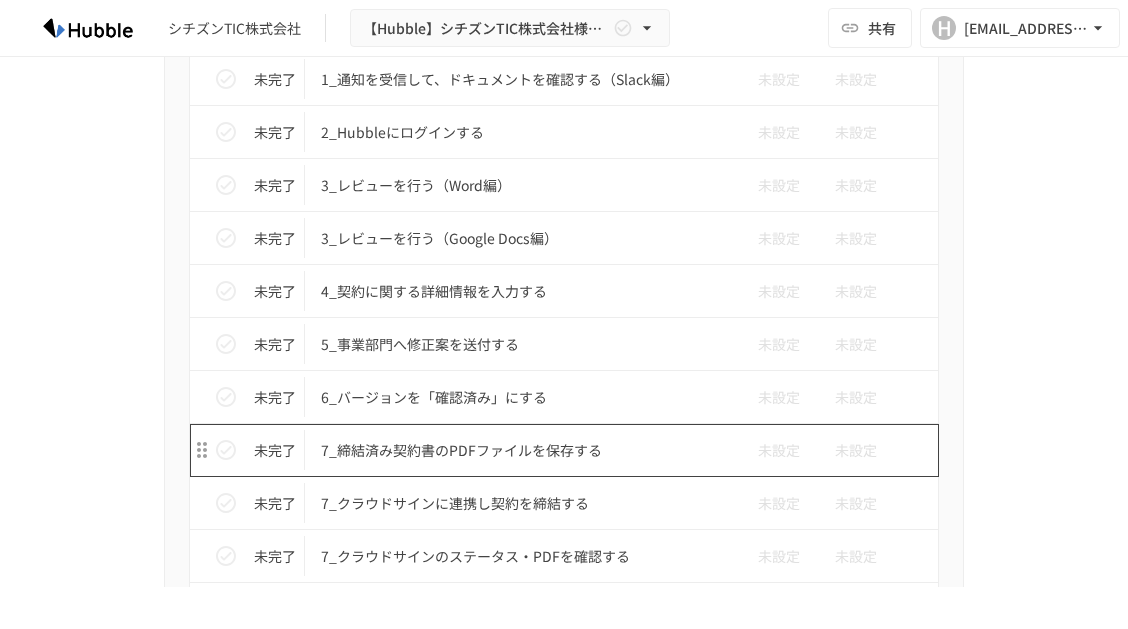 click on "7_締結済み契約書のPDFファイルを保存する" at bounding box center (522, 450) 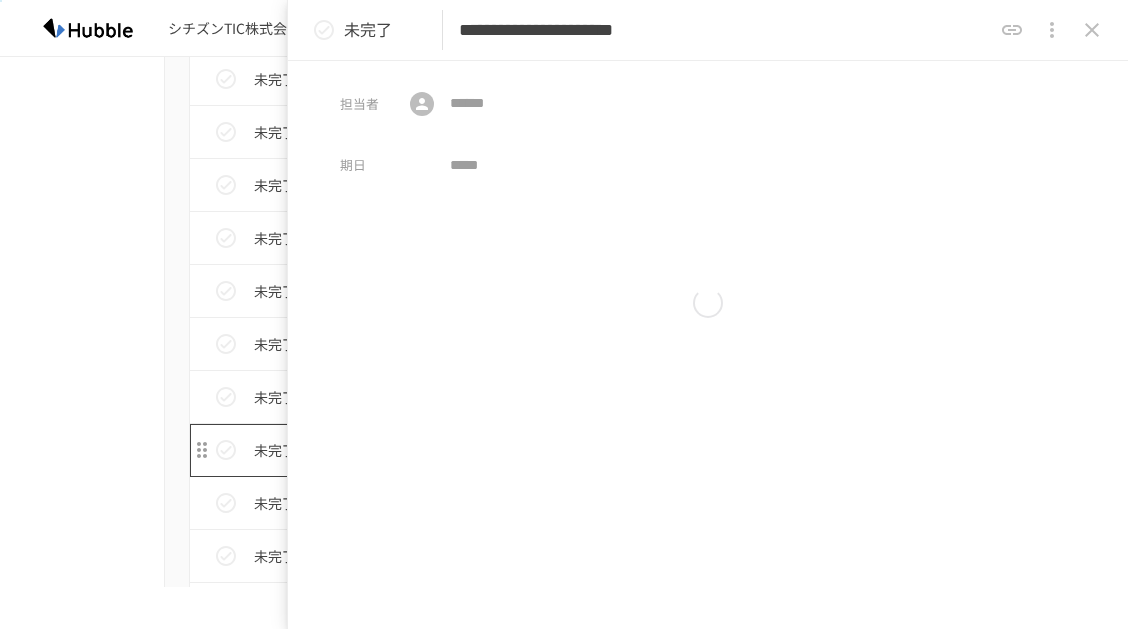 type on "**********" 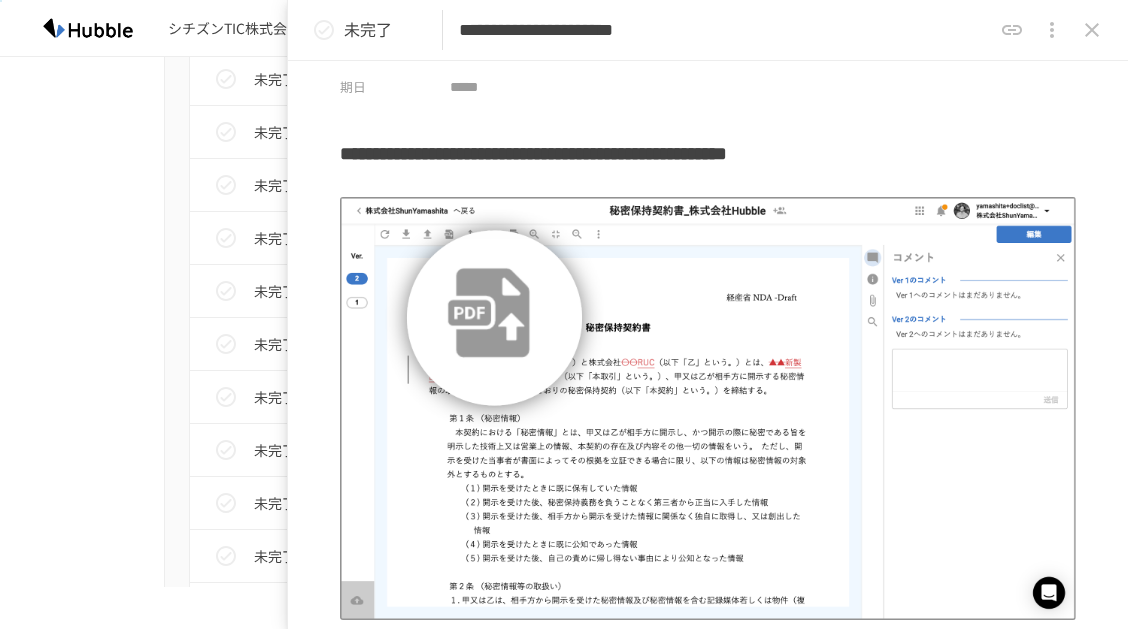 scroll, scrollTop: 0, scrollLeft: 0, axis: both 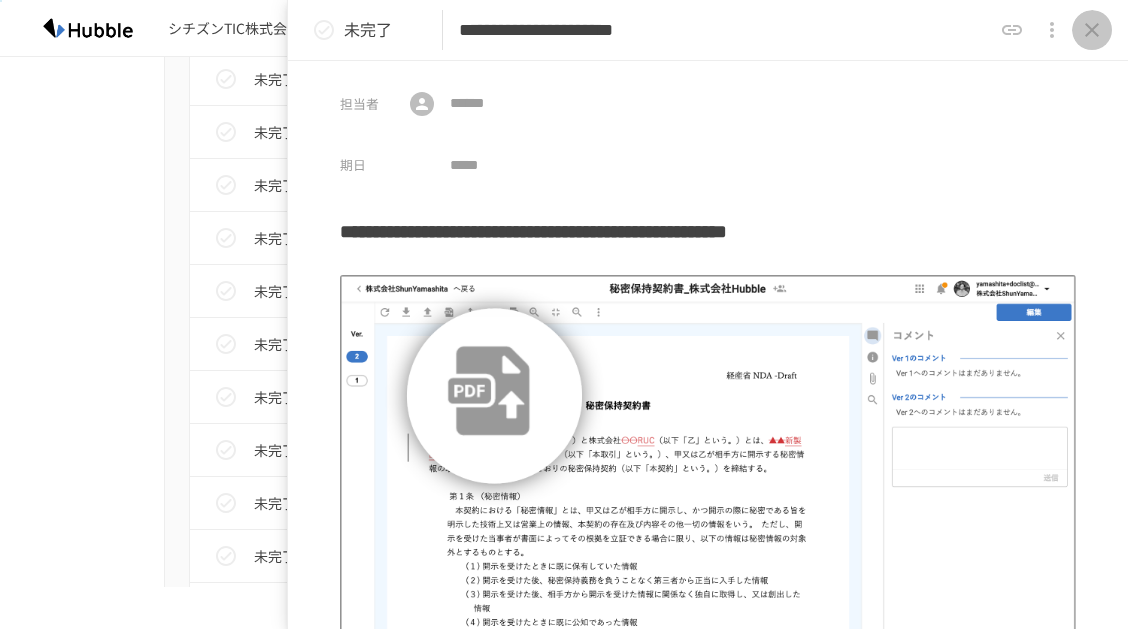 click 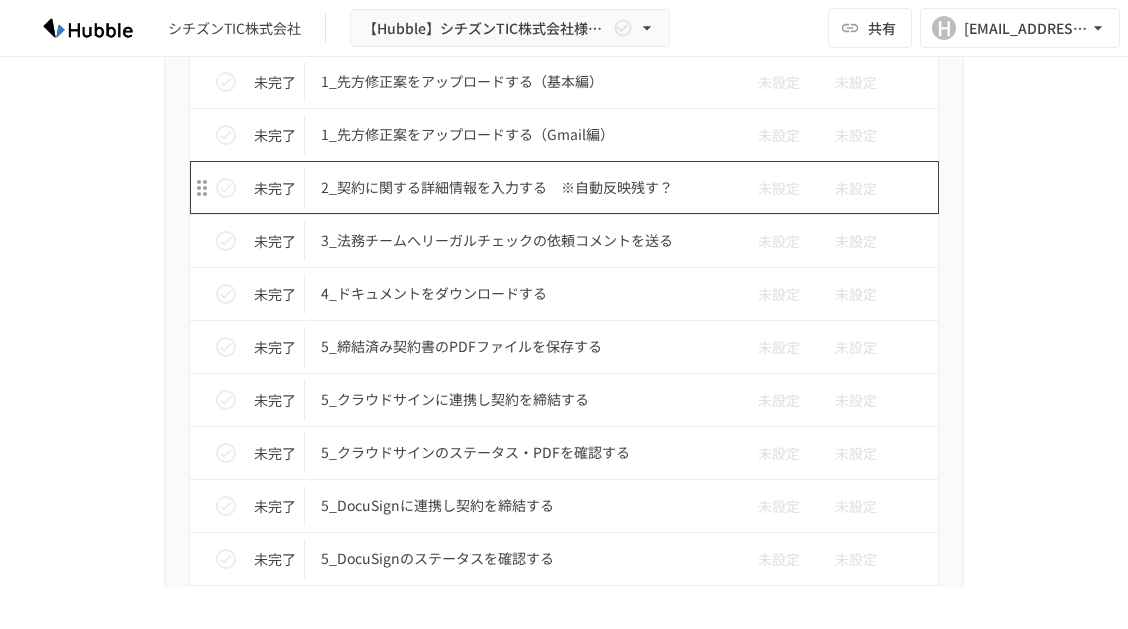 scroll, scrollTop: 3501, scrollLeft: 0, axis: vertical 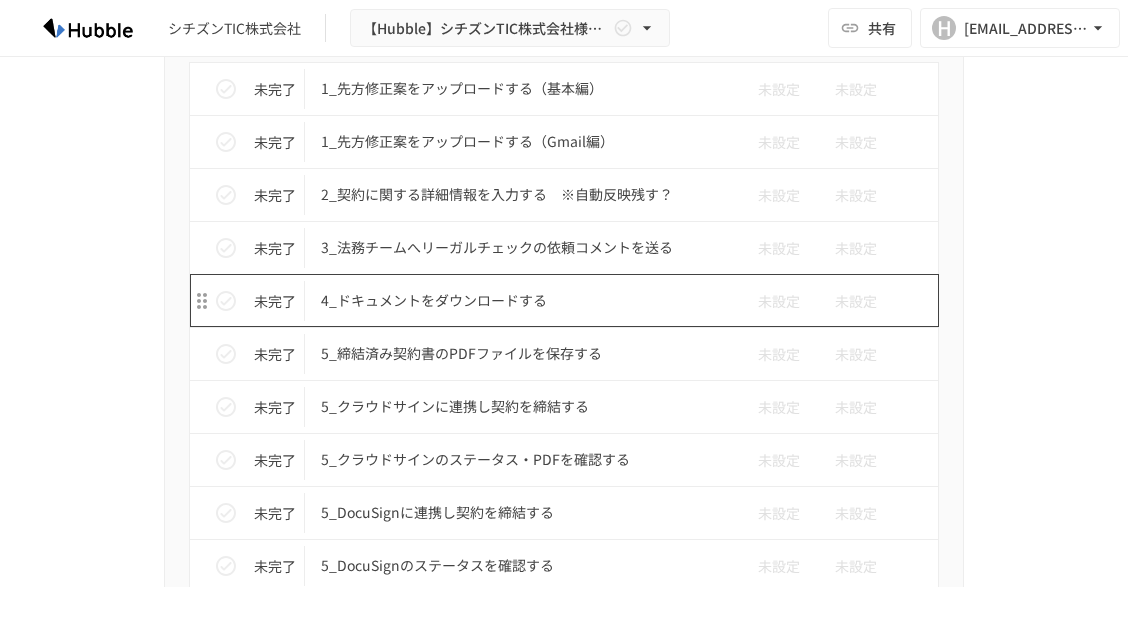 click on "4_ドキュメントをダウンロードする" at bounding box center (522, 300) 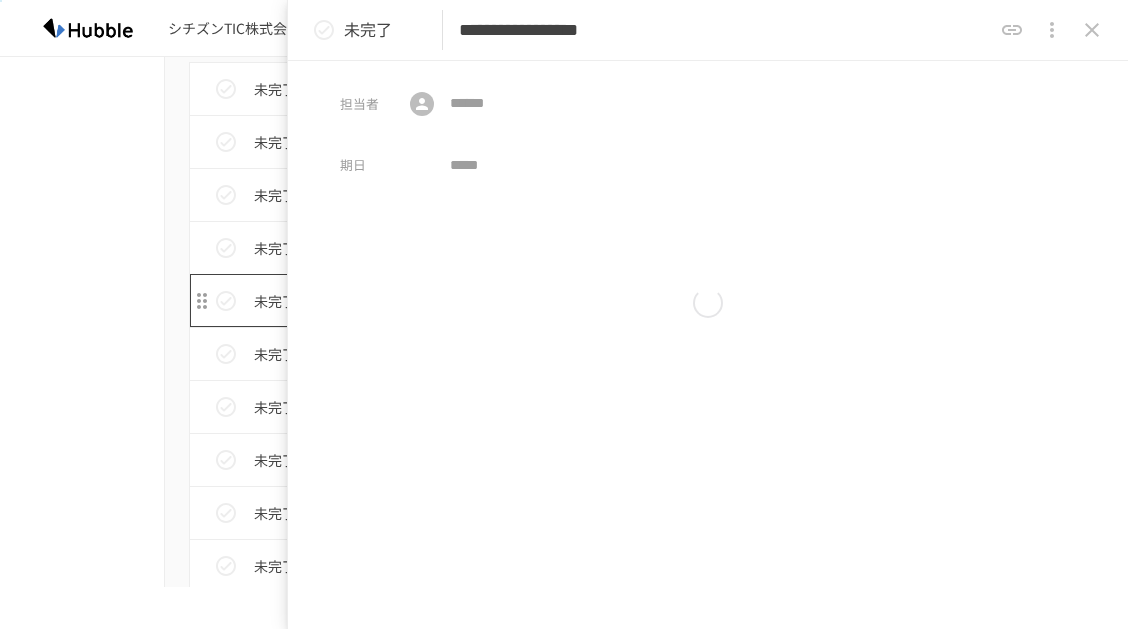 type on "**********" 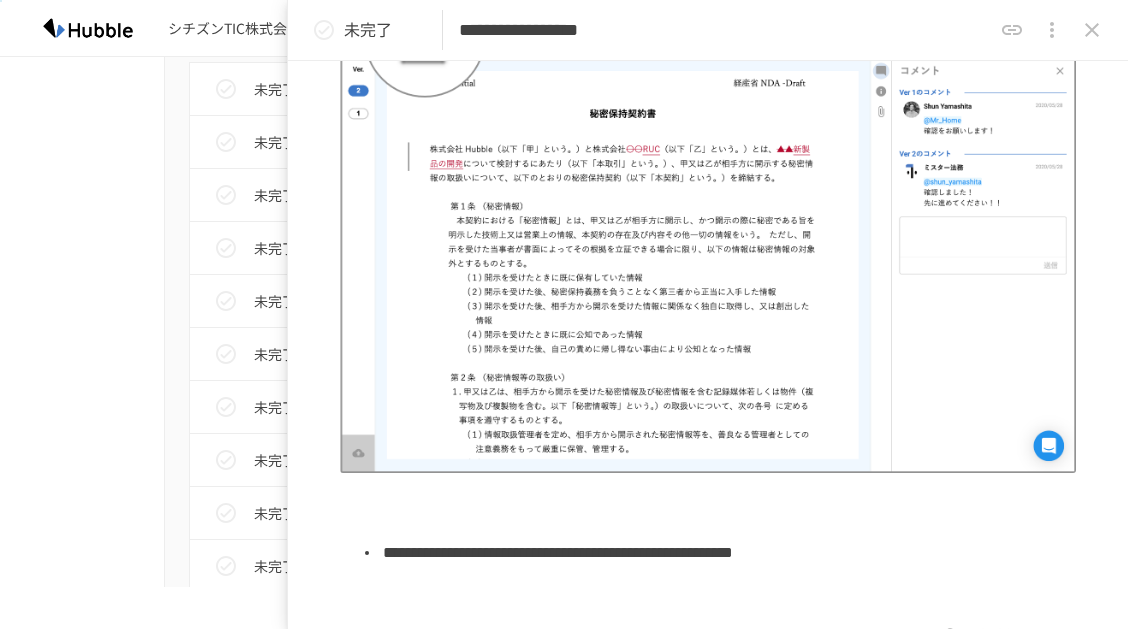 scroll, scrollTop: 0, scrollLeft: 0, axis: both 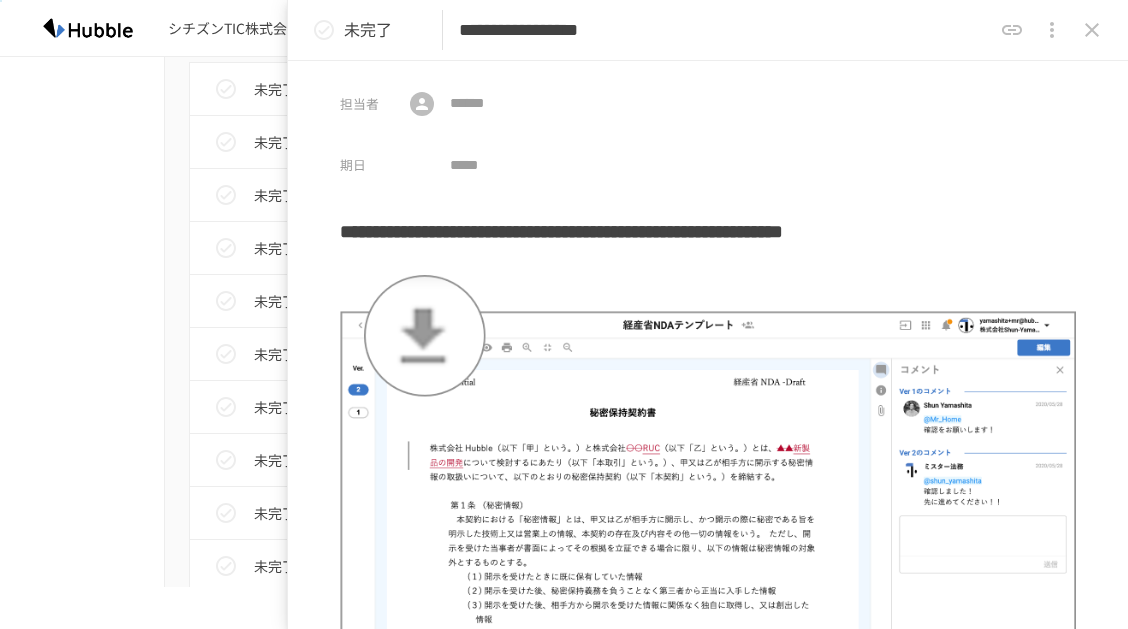 click 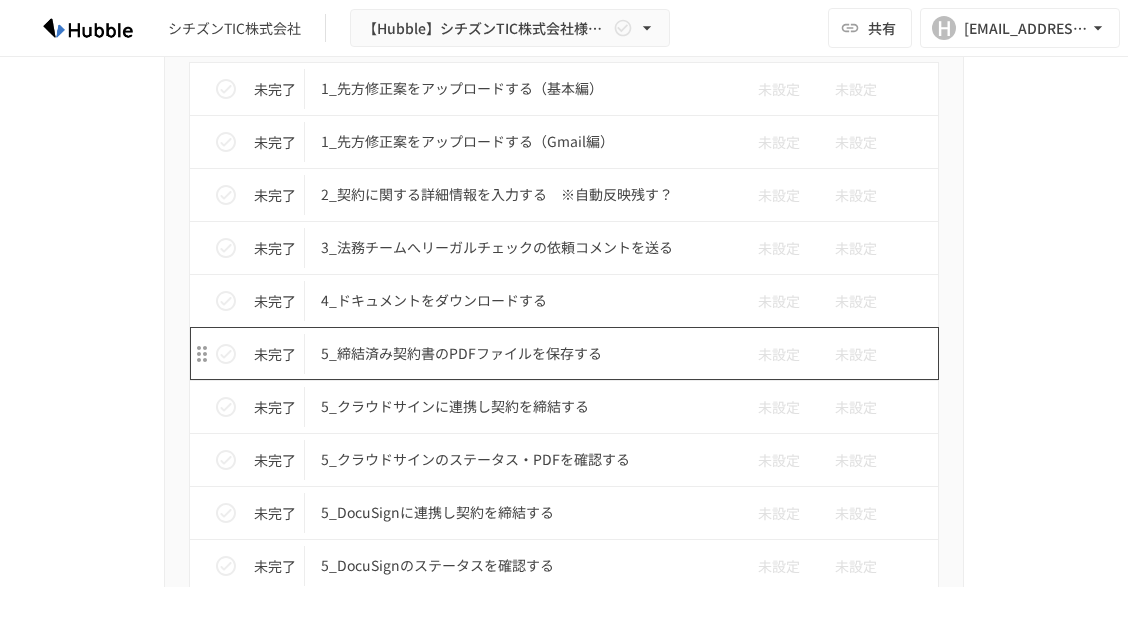 click on "5_締結済み契約書のPDFファイルを保存する" at bounding box center (522, 353) 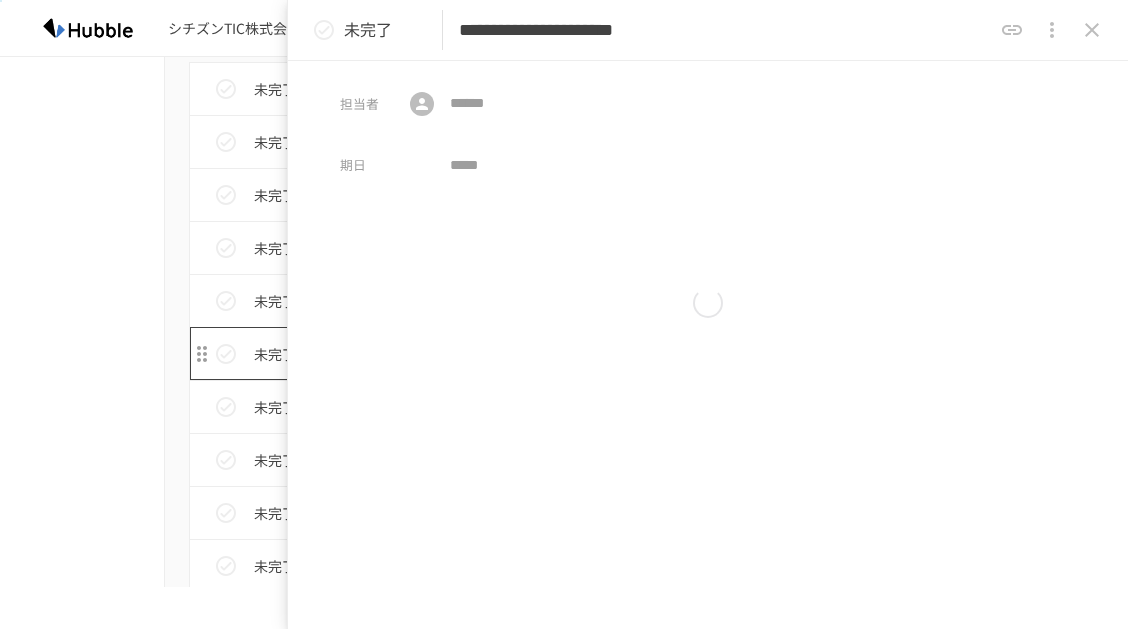 type on "**********" 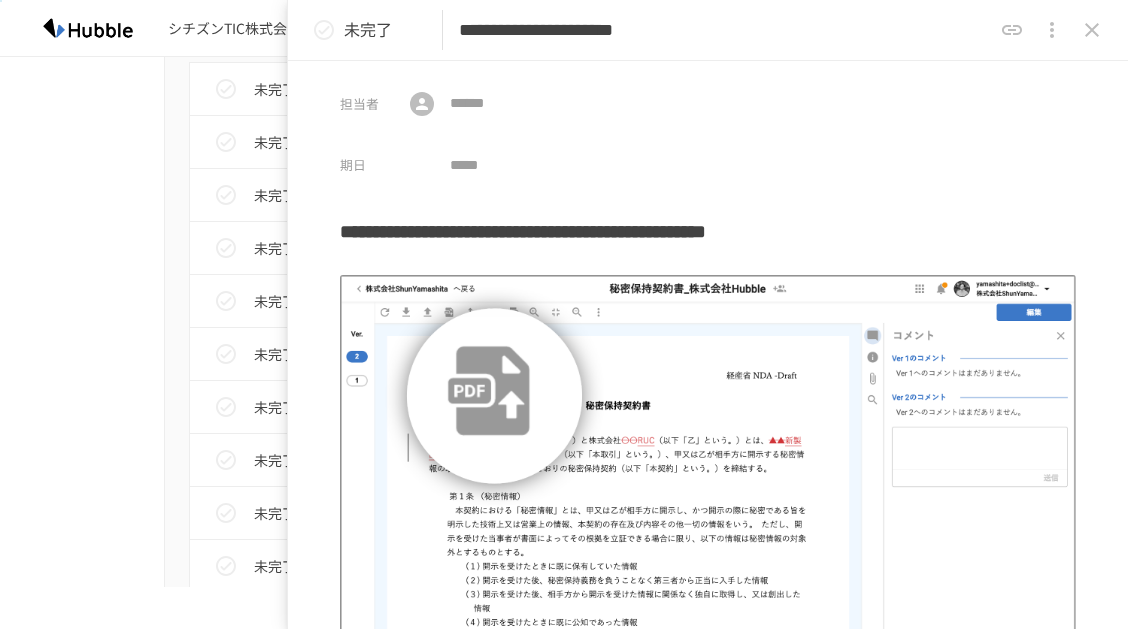 click at bounding box center [708, 486] 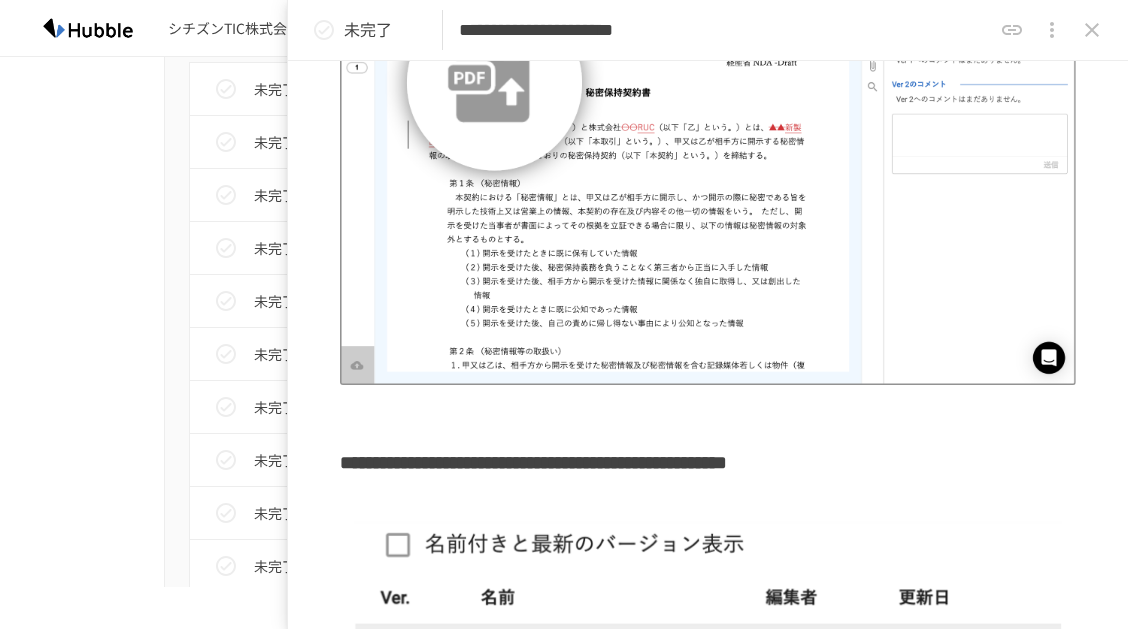 scroll, scrollTop: 0, scrollLeft: 0, axis: both 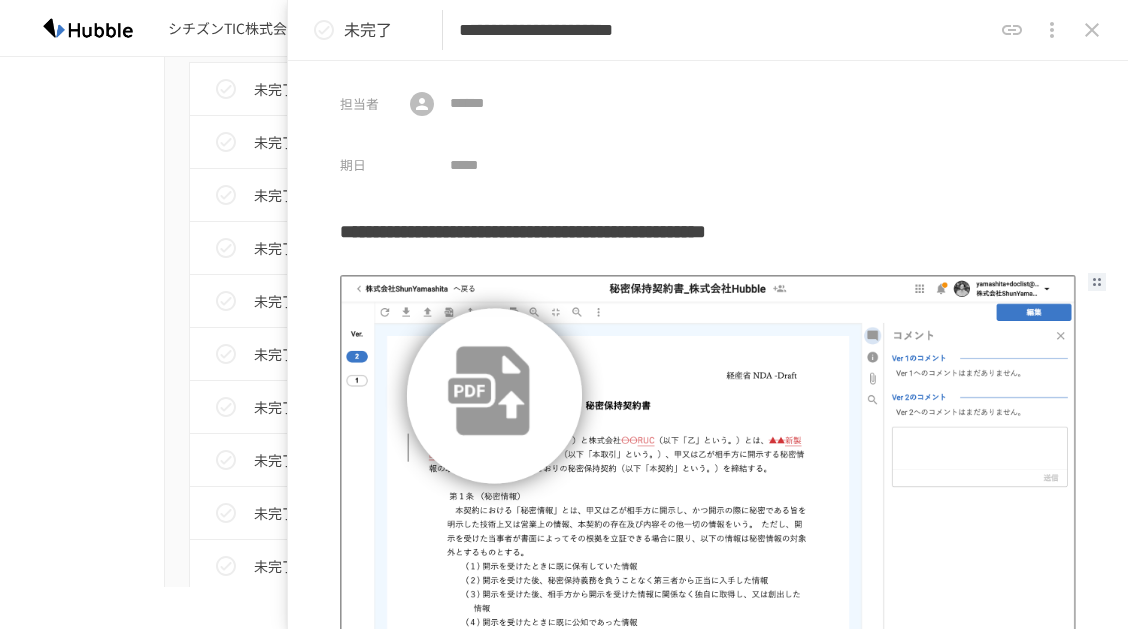 click on "進捗 タスク名 担当者 期限 未完了 1_先方修正案をアップロードする（基本編） 未設定 未設定 未完了 1_先方修正案をアップロードする（Gmail編） 未設定 未設定 未完了 2_契約に関する詳細情報を入力する　※自動反映残す？ 未設定 未設定 未完了 3_法務チームへリーガルチェックの依頼コメントを送る 未設定 未設定 未完了 4_ドキュメントをダウンロードする 未設定 未設定 未完了 5_締結済み契約書のPDFファイルを保存する 未設定 未設定 未完了 5_クラウドサインに連携し契約を締結する 未設定 未設定 未完了 5_クラウドサインのステータス・PDFを確認する 未設定 未設定 未完了 5_DocuSignに連携し契約を締結する 未設定 未設定 未完了 5_DocuSignのステータスを確認する 未設定 未設定 未完了 6_GMOサインに連携し契約を締結する 未設定 未設定 未完了 未設定" at bounding box center (564, 385) 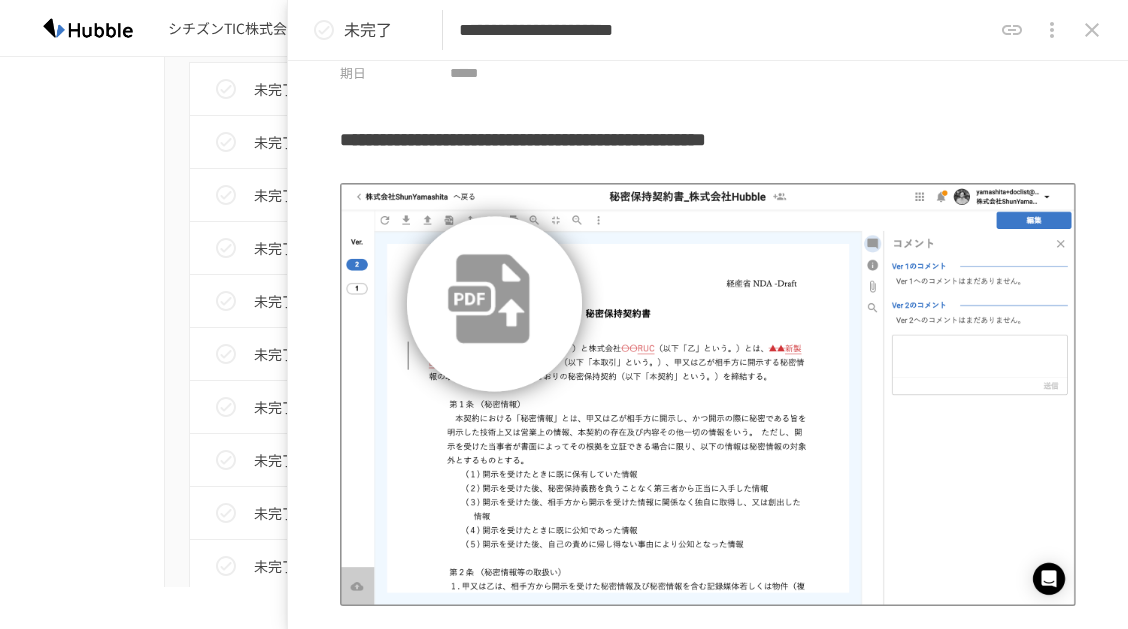 scroll, scrollTop: 100, scrollLeft: 0, axis: vertical 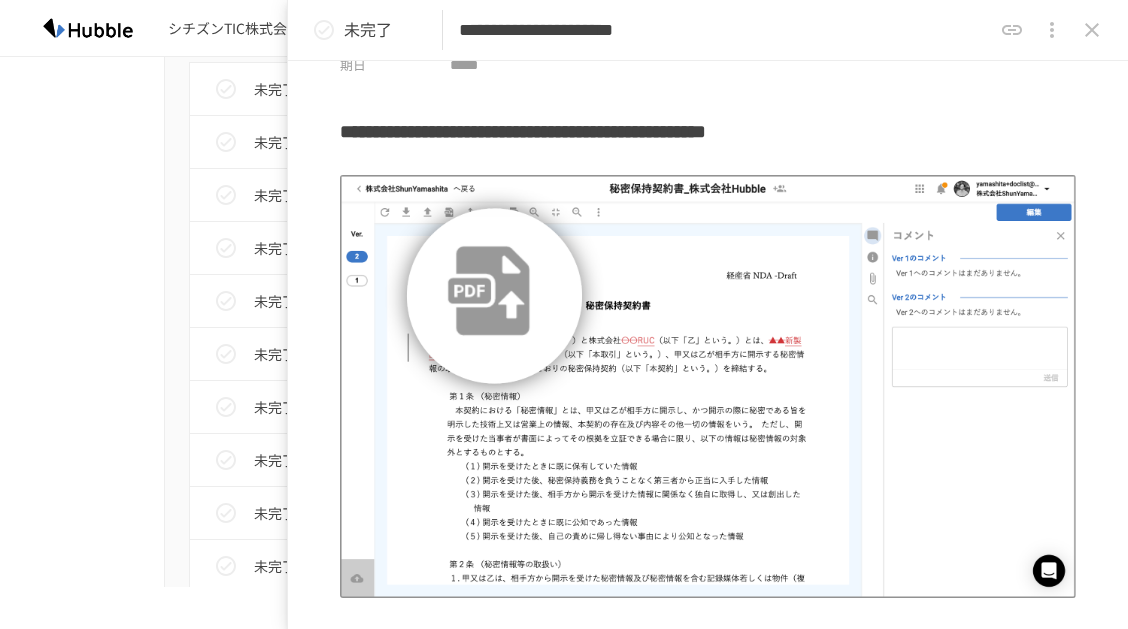 click at bounding box center (708, 386) 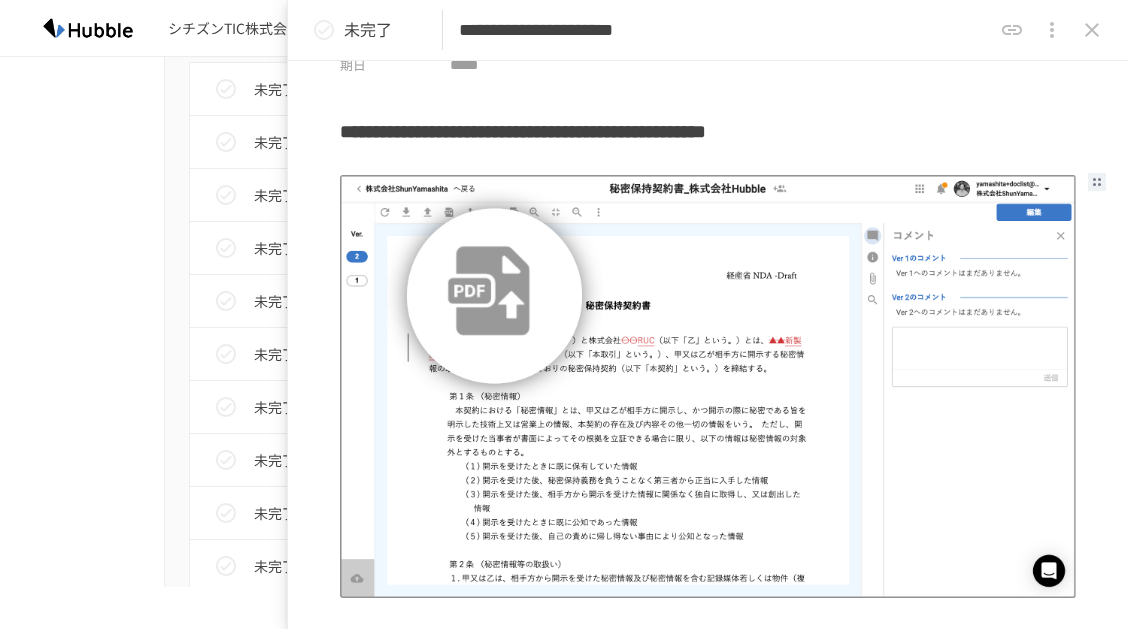 click at bounding box center (708, 386) 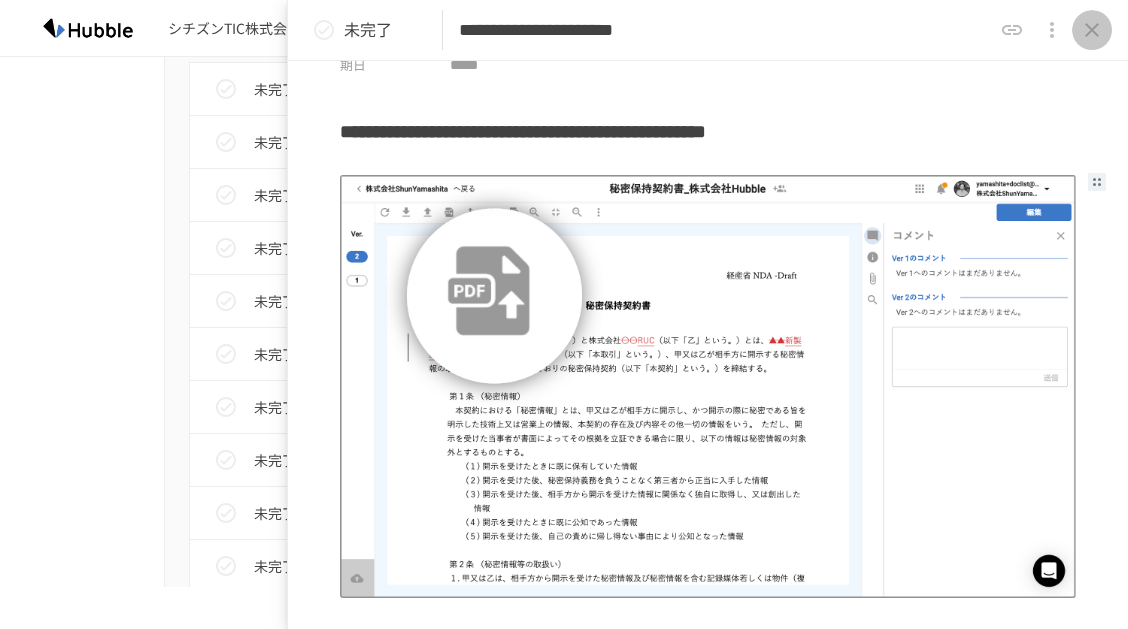 click 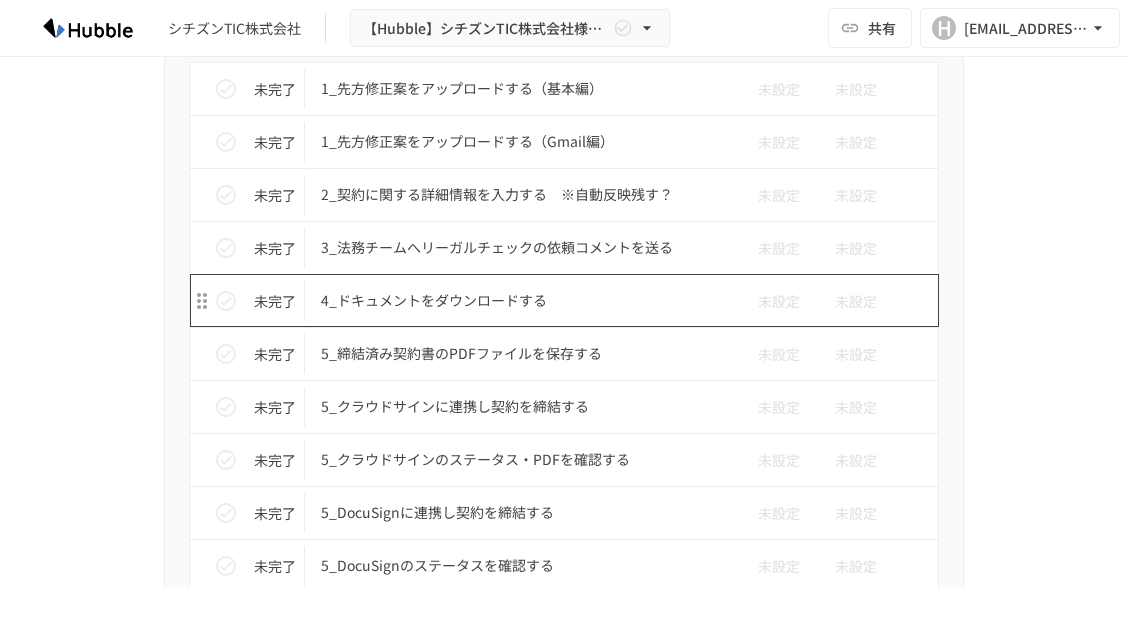 click on "4_ドキュメントをダウンロードする" at bounding box center (522, 300) 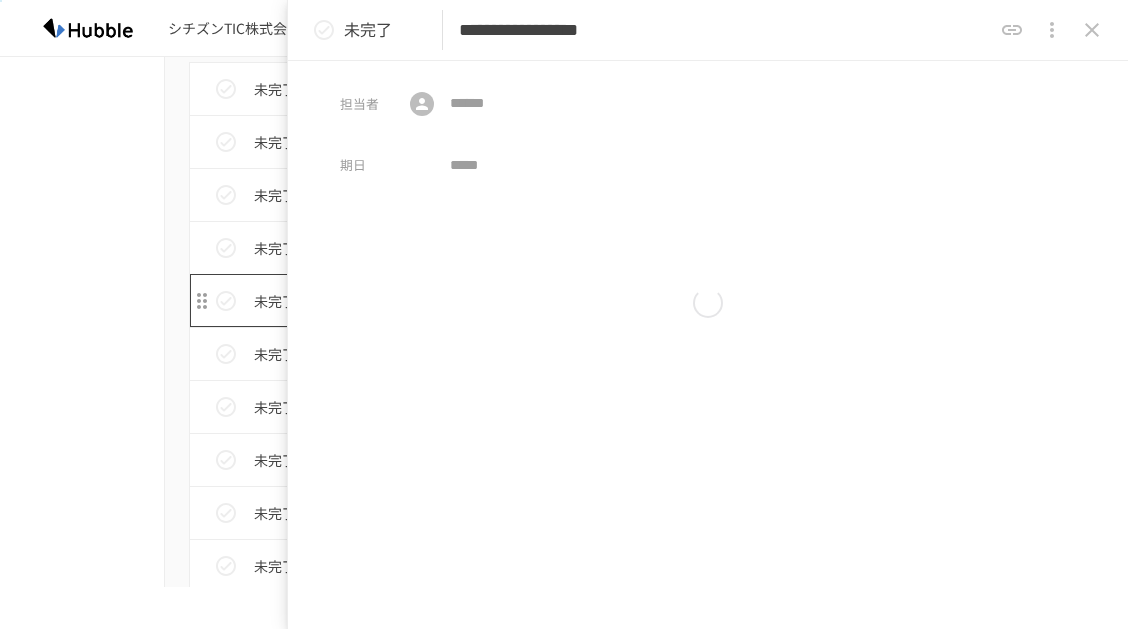 type on "**********" 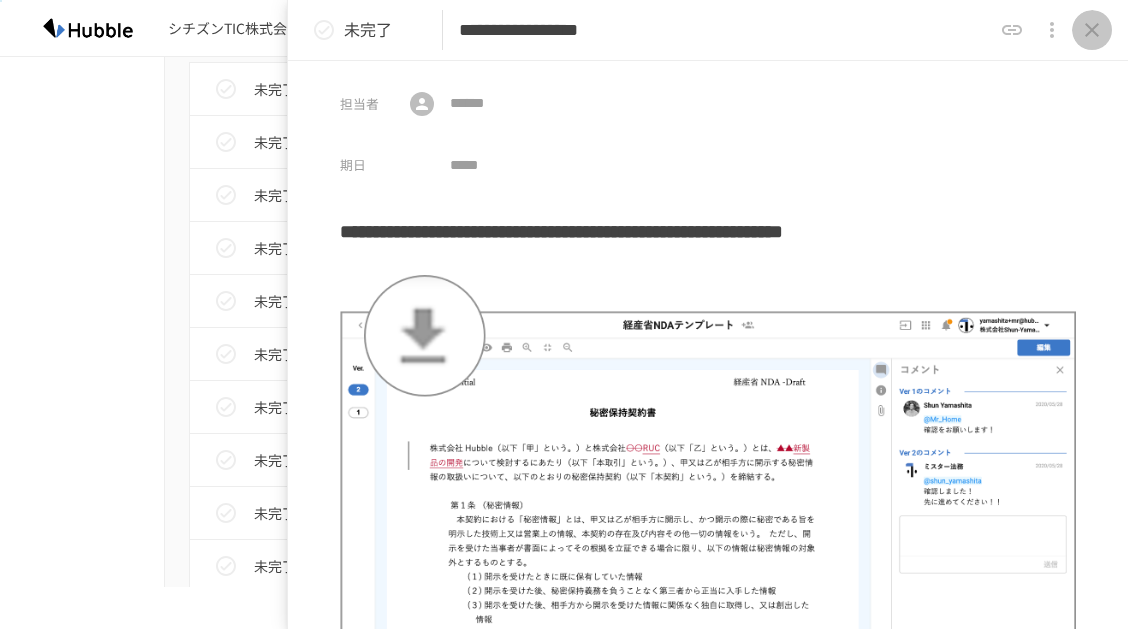 click 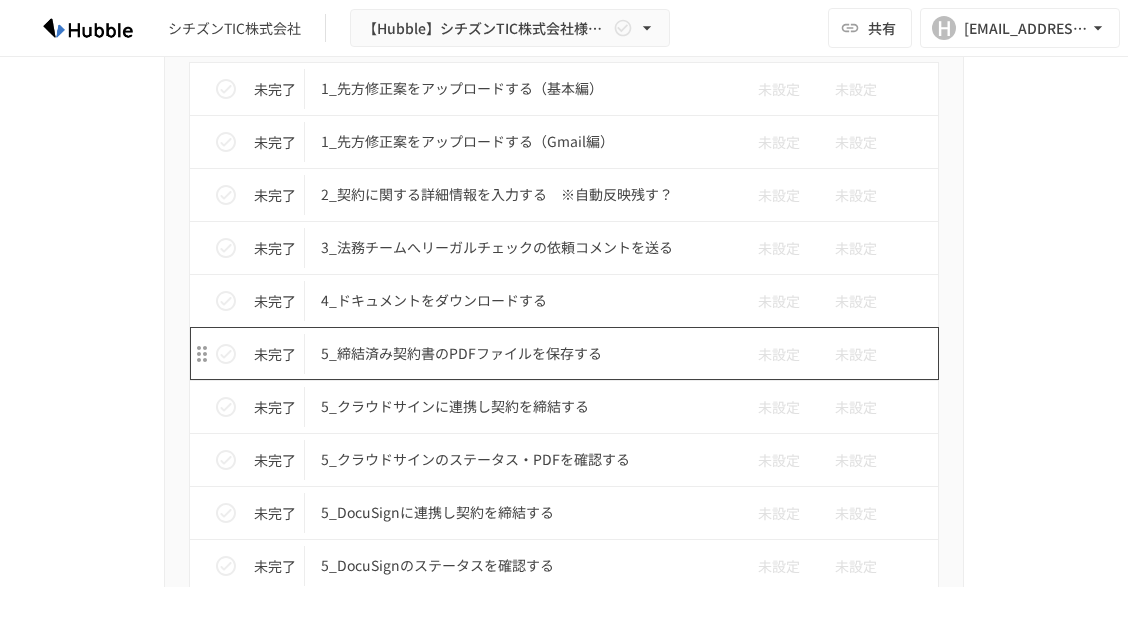 click on "5_締結済み契約書のPDFファイルを保存する" at bounding box center (522, 353) 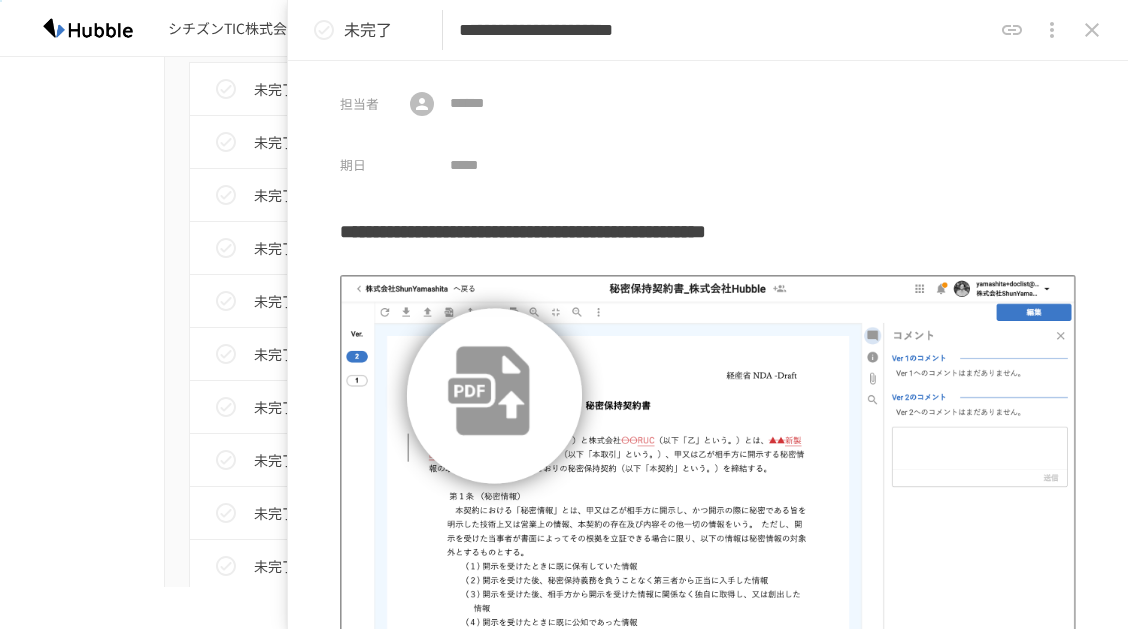 click 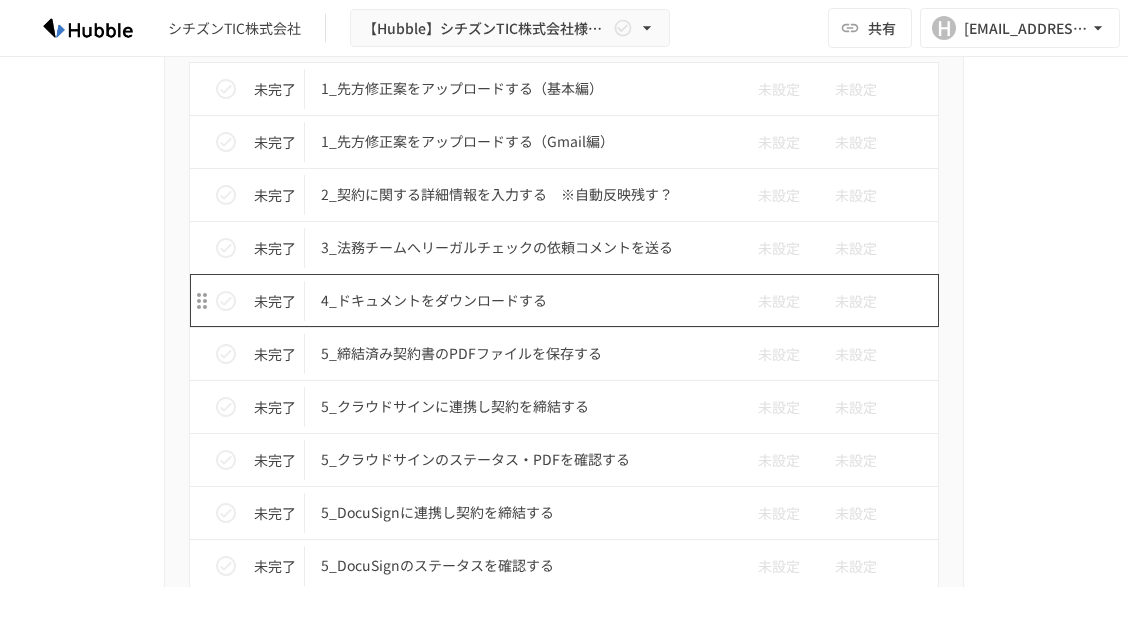 click on "4_ドキュメントをダウンロードする" at bounding box center [522, 300] 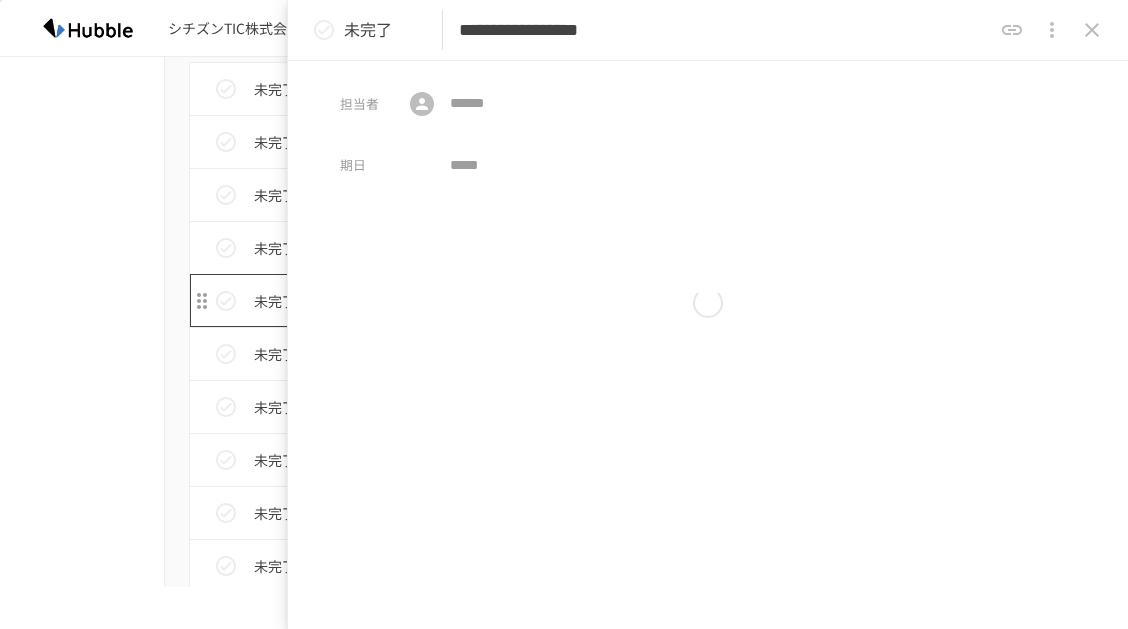 type on "**********" 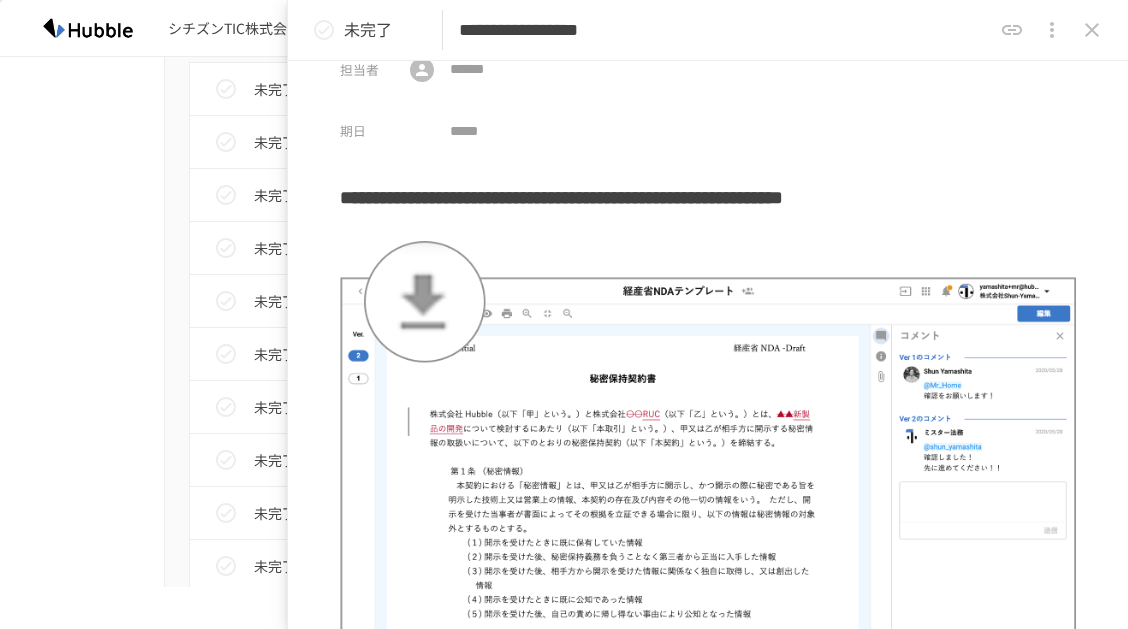 scroll, scrollTop: 0, scrollLeft: 0, axis: both 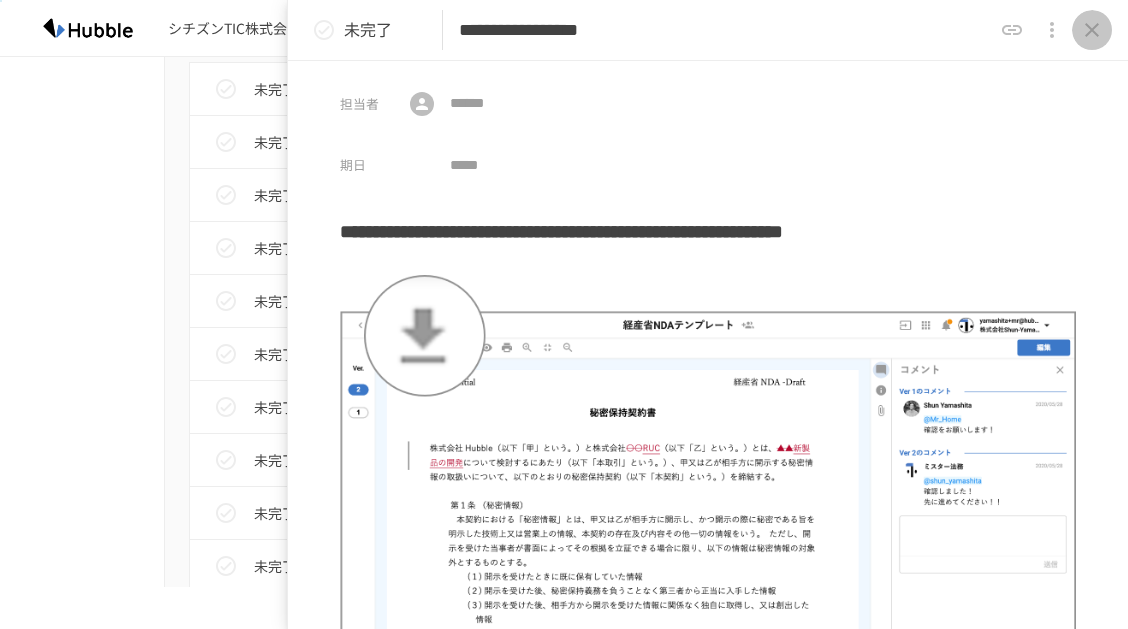 click at bounding box center (1092, 30) 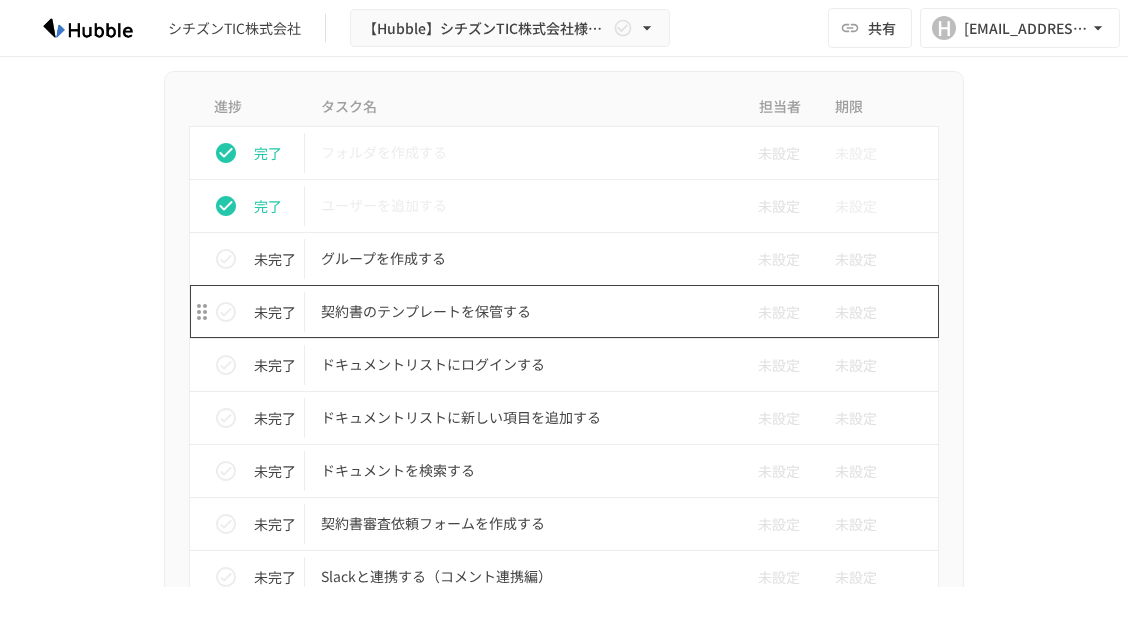 scroll, scrollTop: 798, scrollLeft: 0, axis: vertical 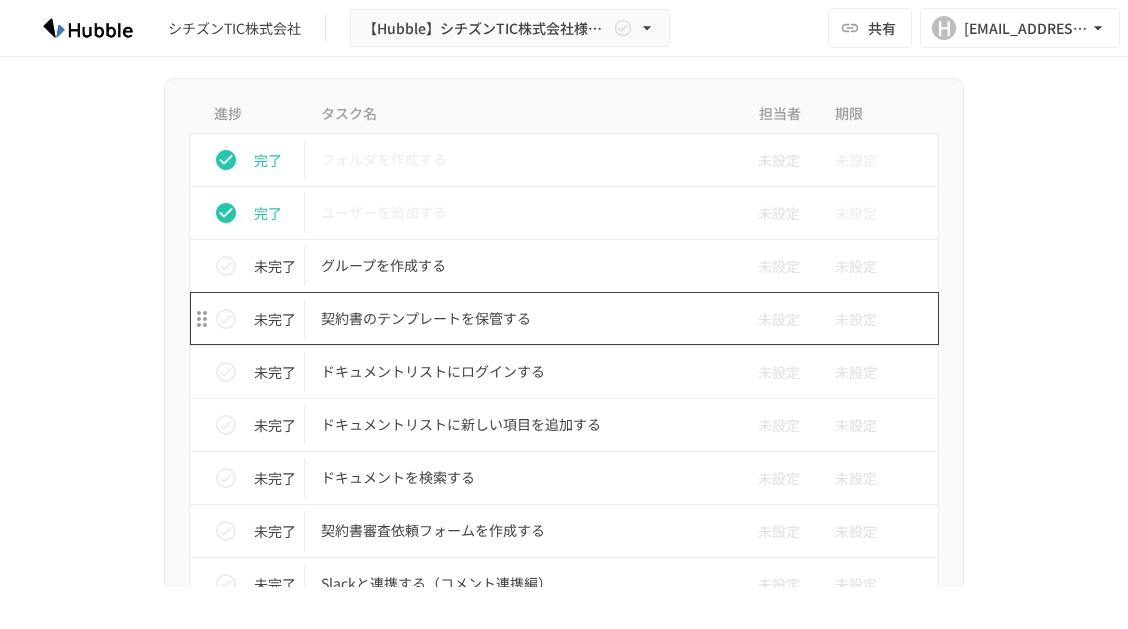 click on "契約書のテンプレートを保管する" at bounding box center [522, 318] 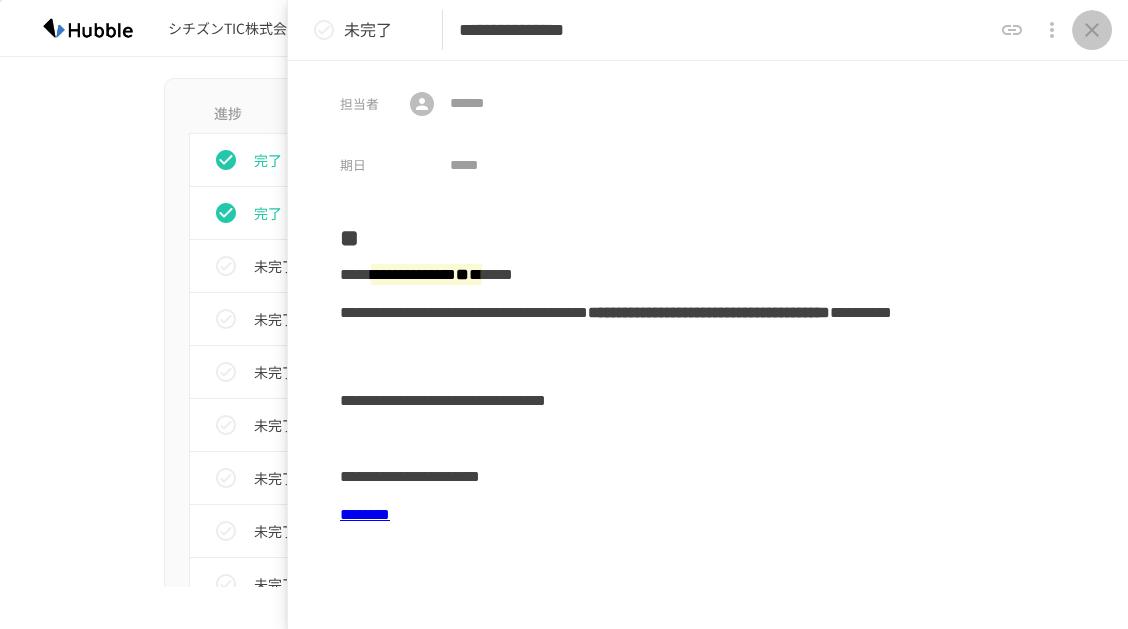 click 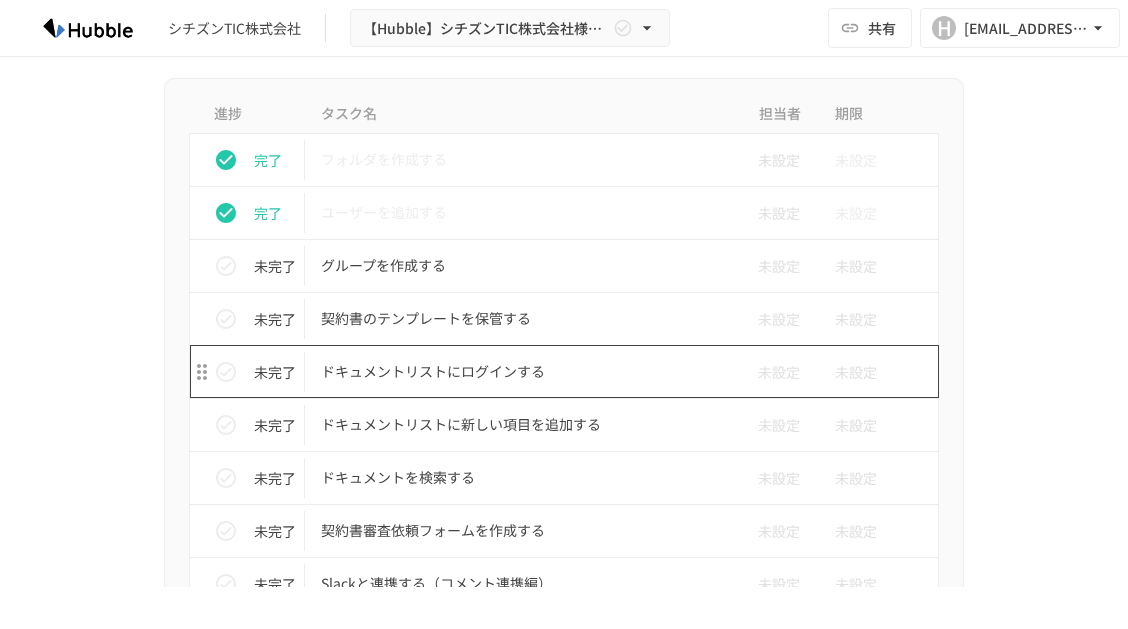 click on "ドキュメントリストにログインする" at bounding box center (522, 371) 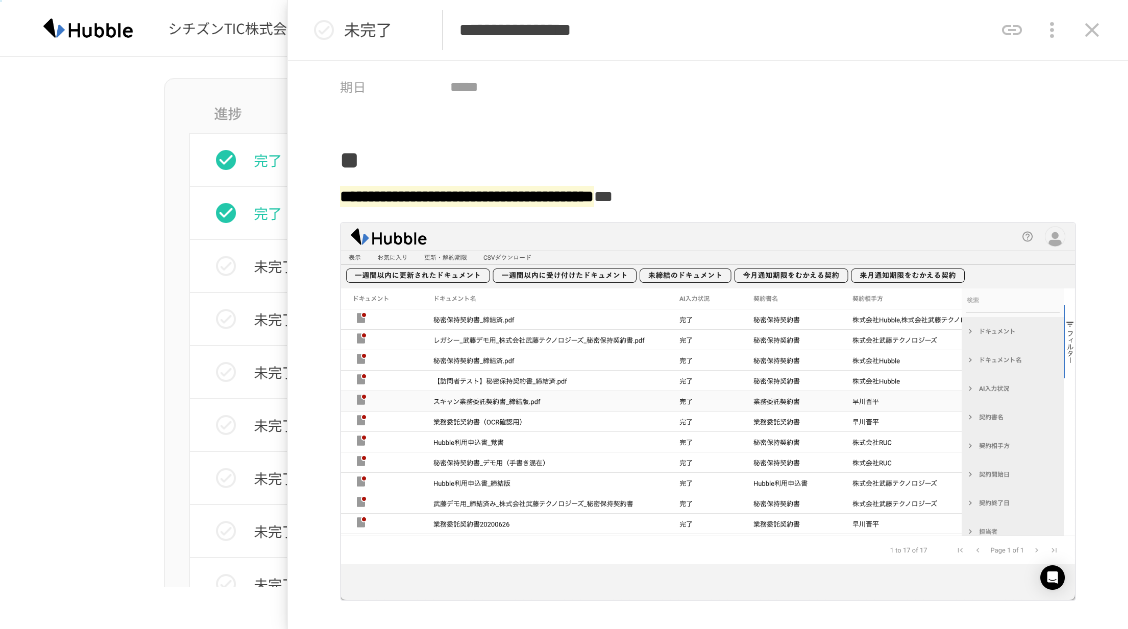 scroll, scrollTop: 0, scrollLeft: 0, axis: both 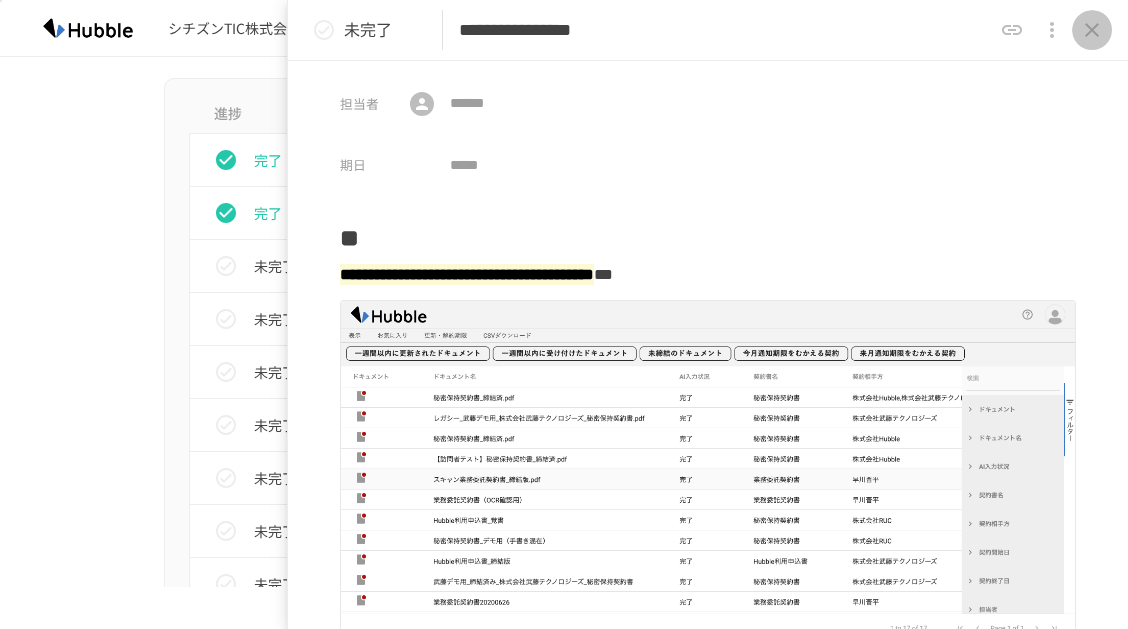 click at bounding box center [1092, 30] 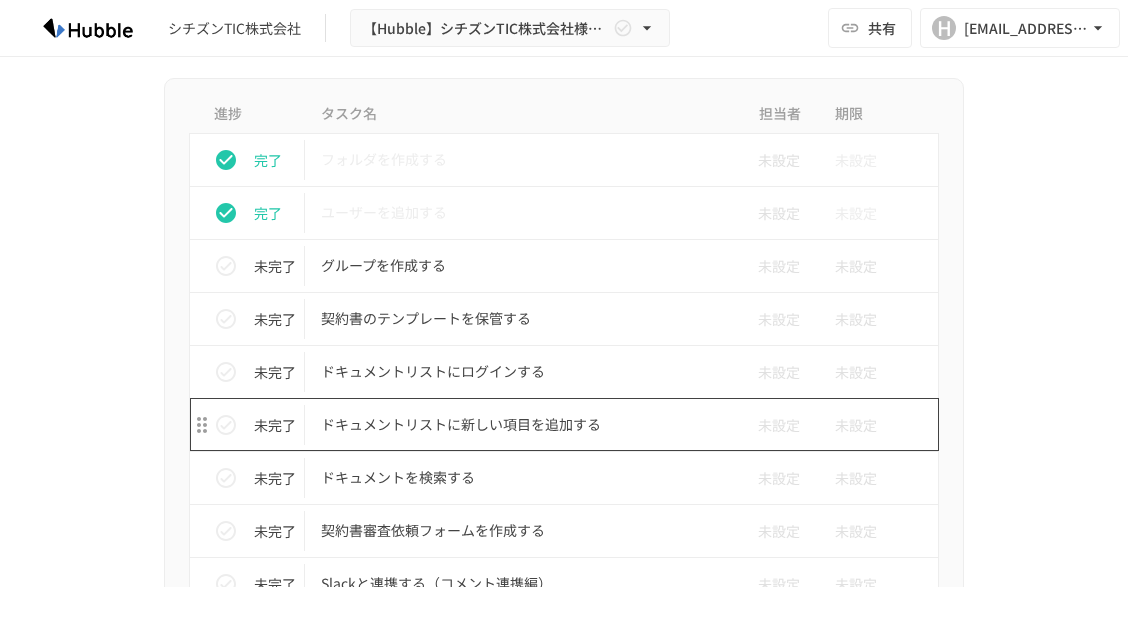 click on "ドキュメントリストに新しい項目を追加する" at bounding box center [522, 424] 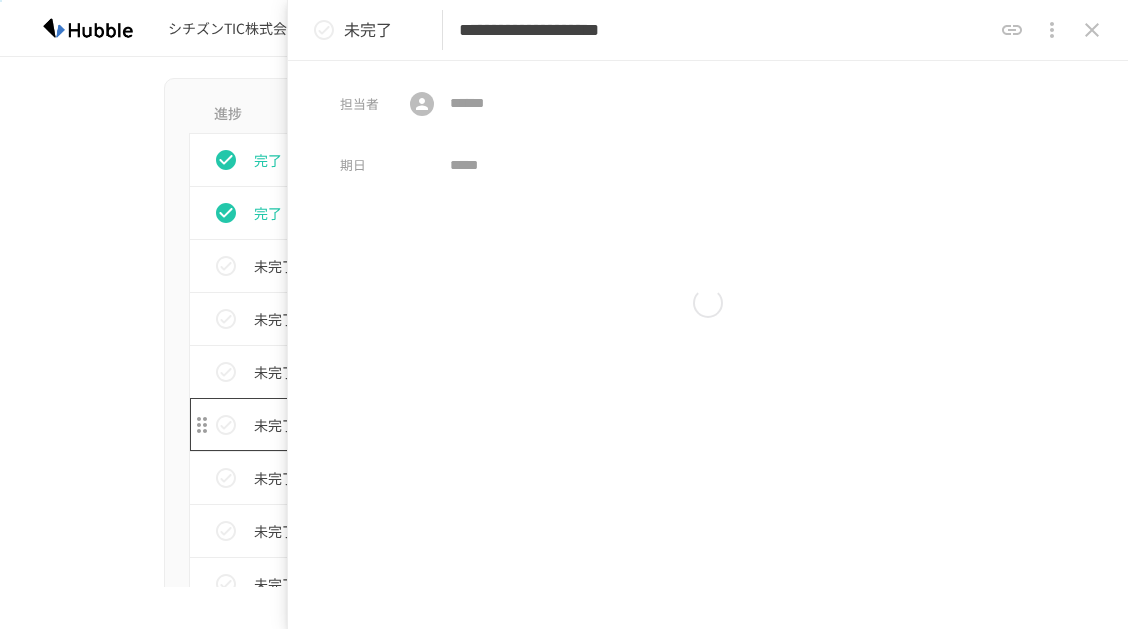 type on "**********" 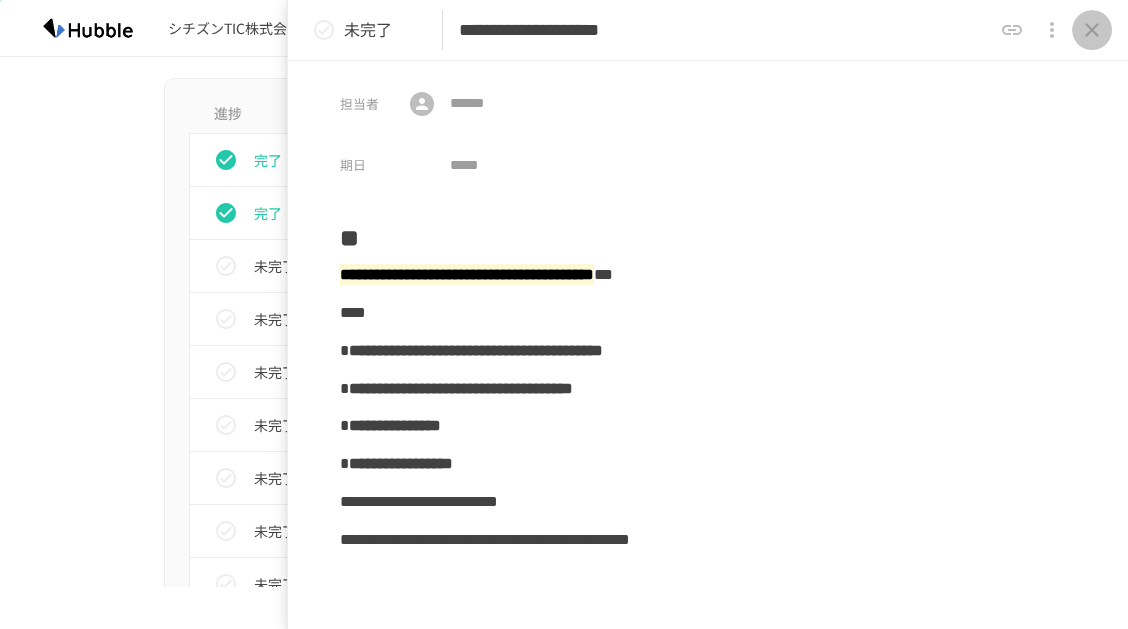 click at bounding box center (1092, 30) 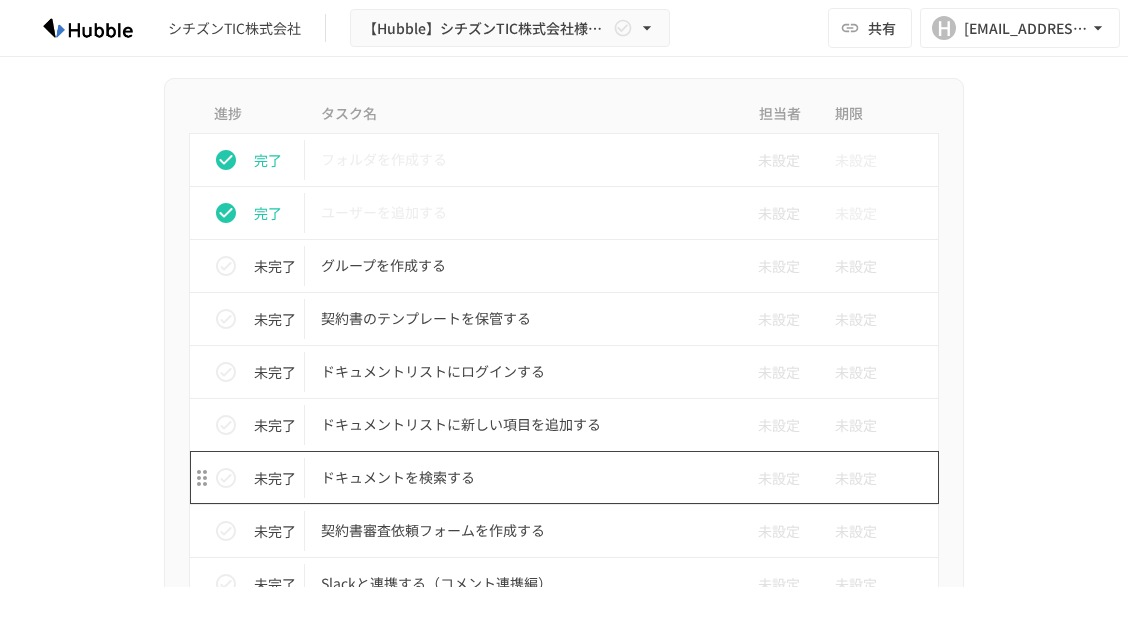 click on "ドキュメントを検索する" at bounding box center [522, 477] 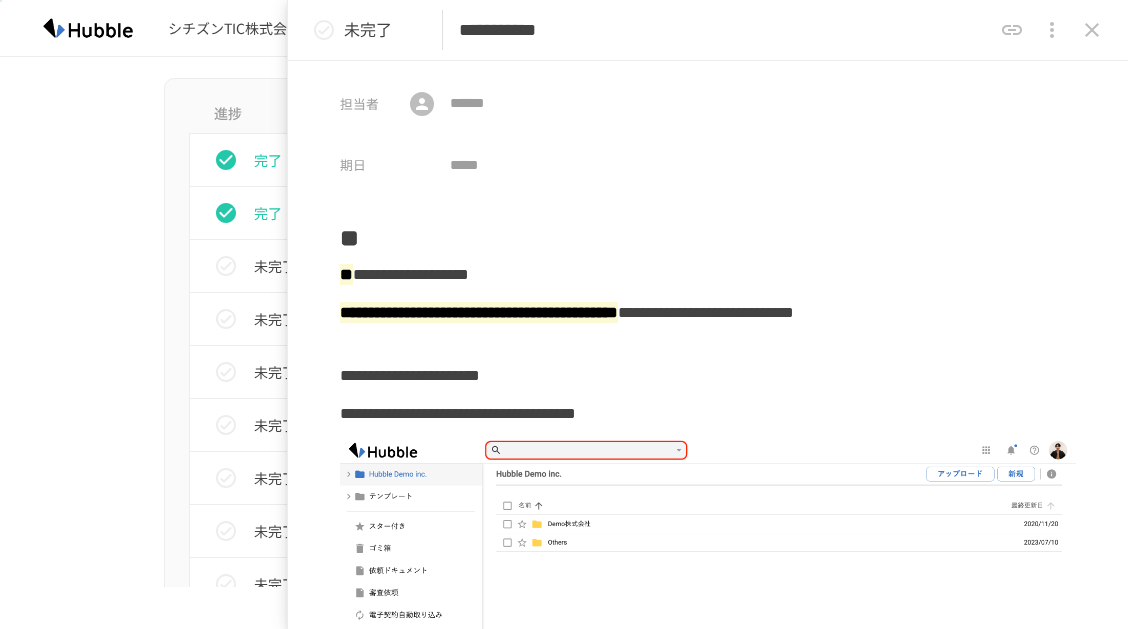 scroll, scrollTop: 0, scrollLeft: 0, axis: both 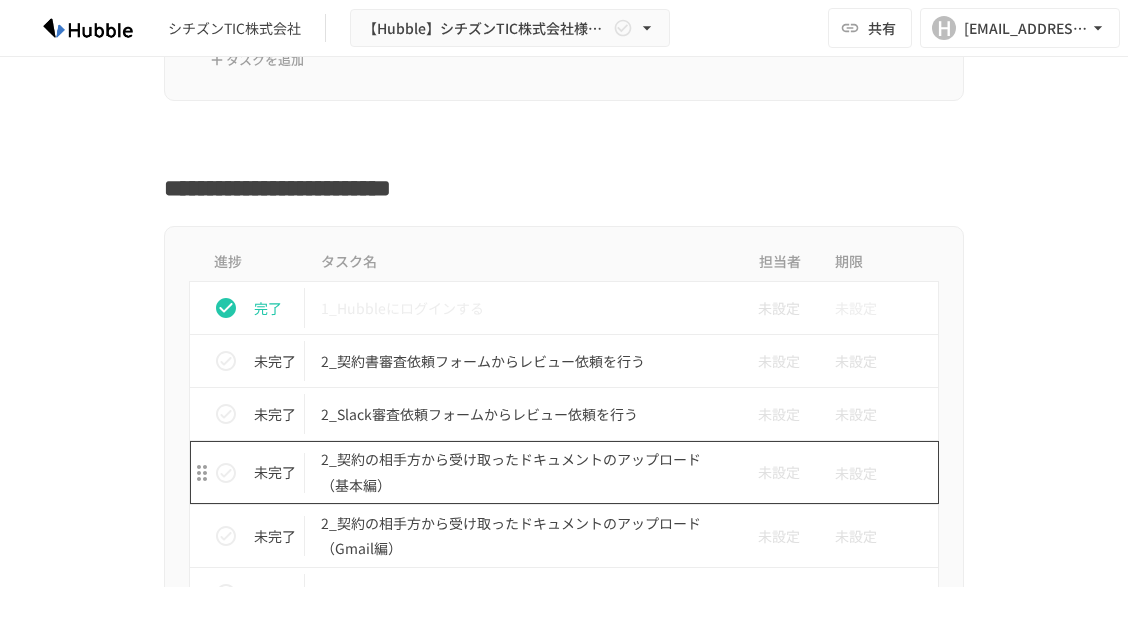 click on "2_契約の相手方から受け取ったドキュメントのアップロード（基本編）" at bounding box center [522, 472] 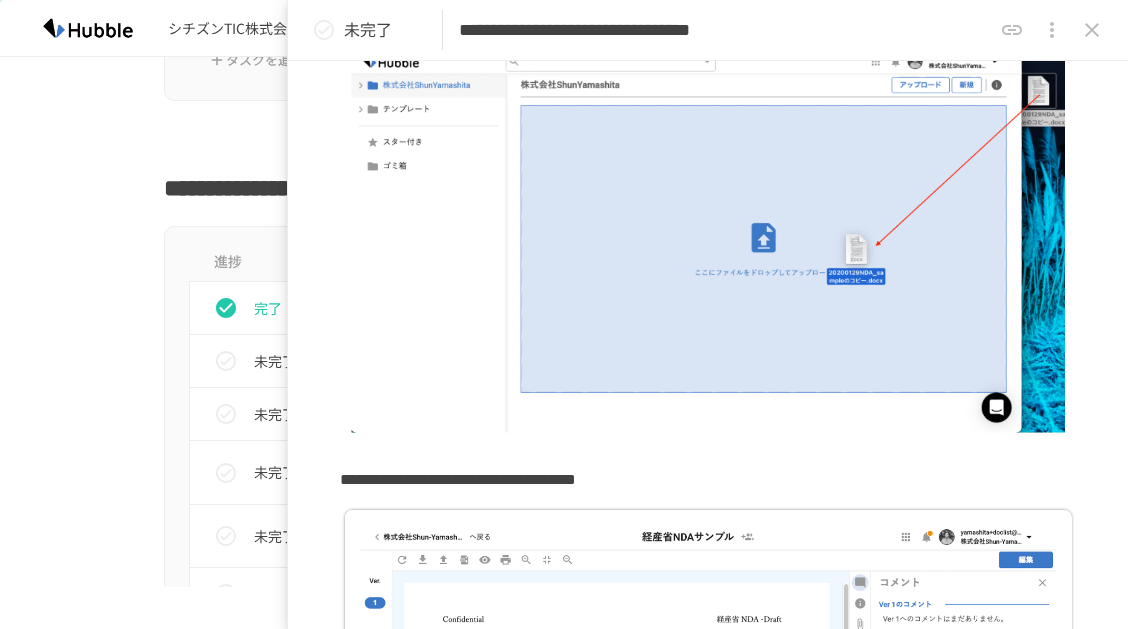 scroll, scrollTop: 0, scrollLeft: 0, axis: both 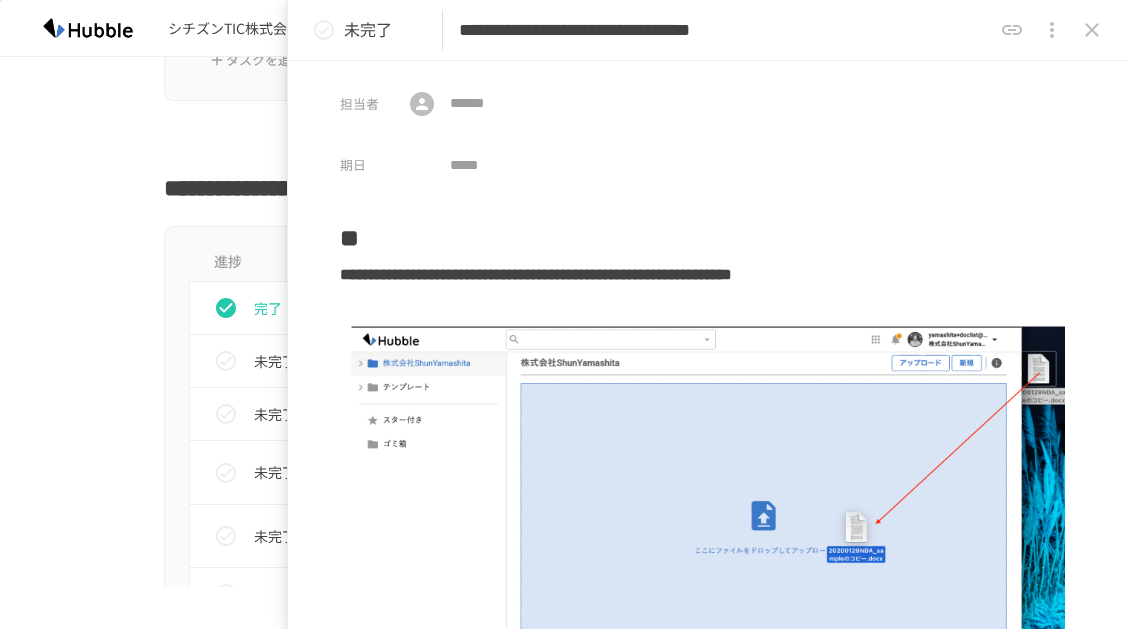 click at bounding box center (564, 140) 